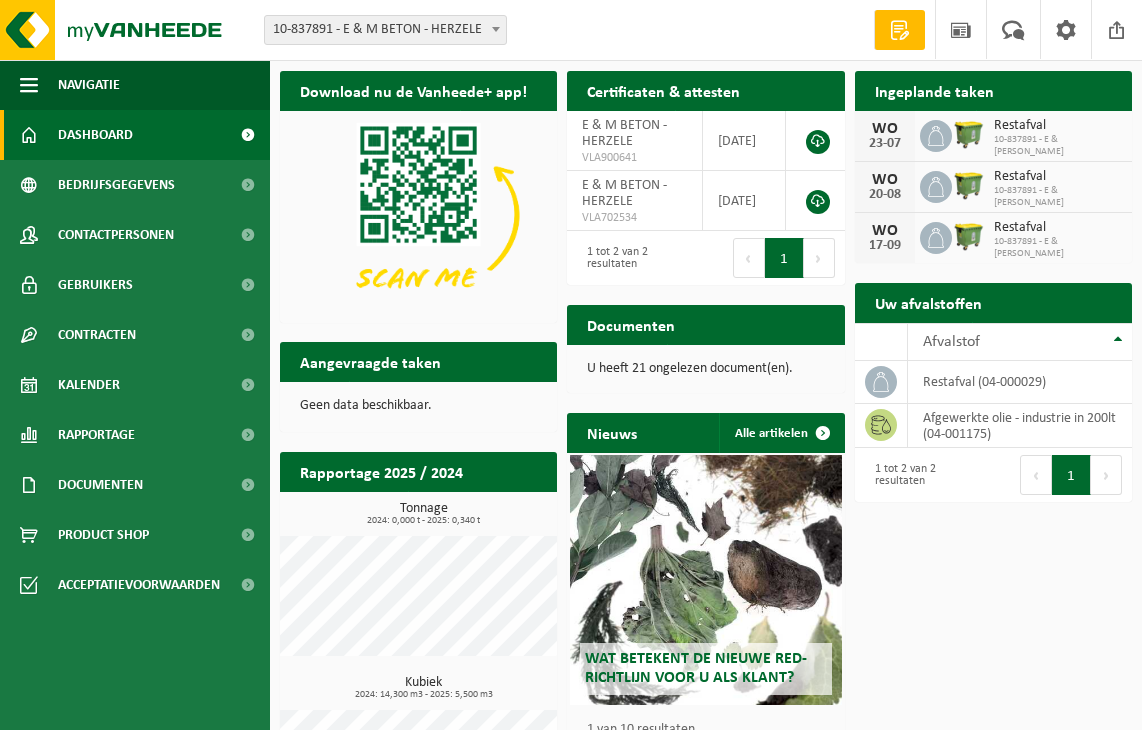 scroll, scrollTop: 0, scrollLeft: 0, axis: both 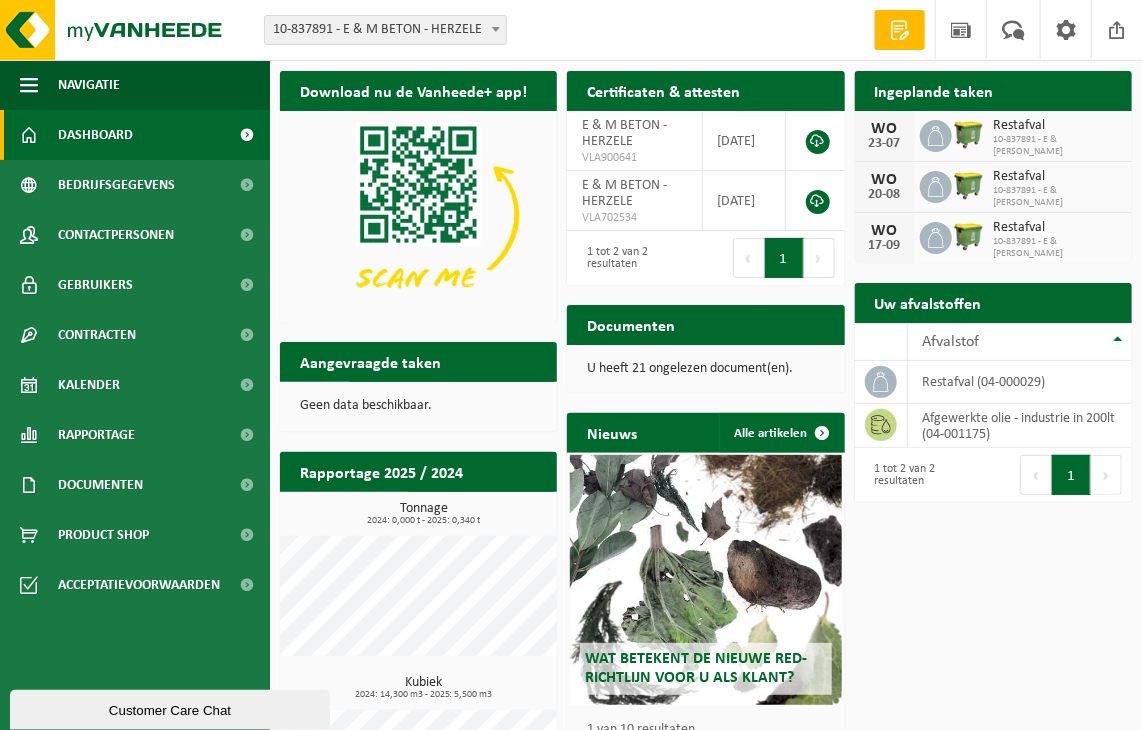 click on "U heeft 21 ongelezen document(en)." at bounding box center [705, 369] 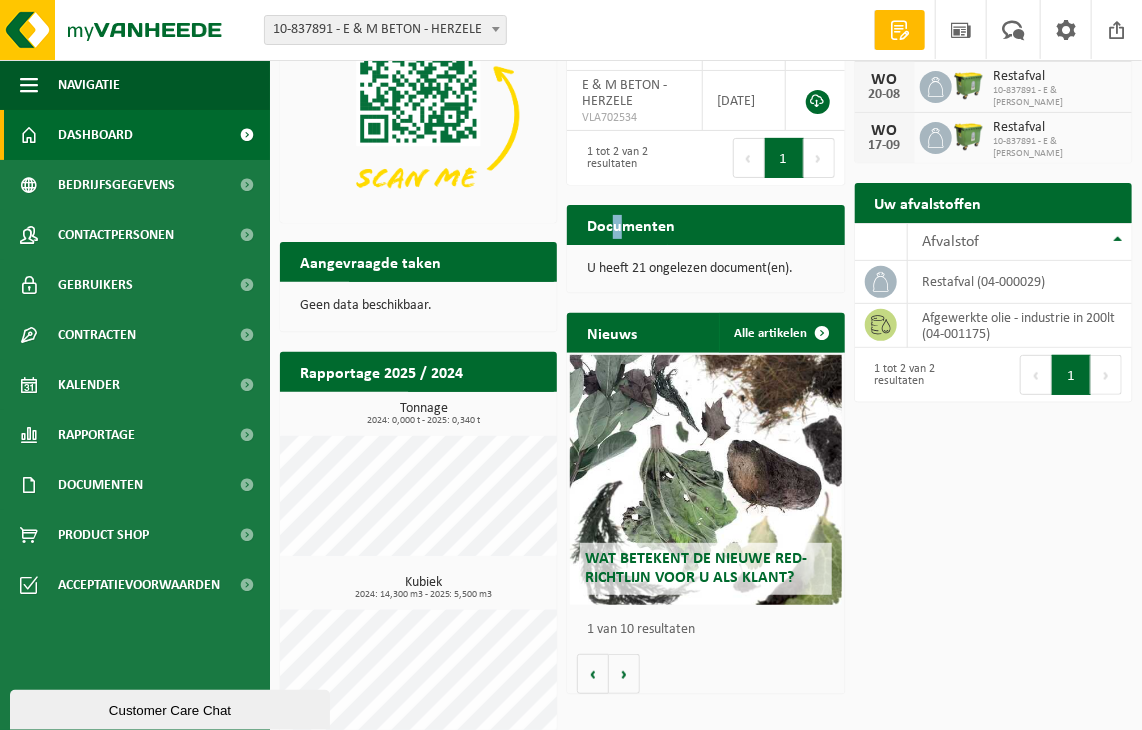 scroll, scrollTop: 0, scrollLeft: 0, axis: both 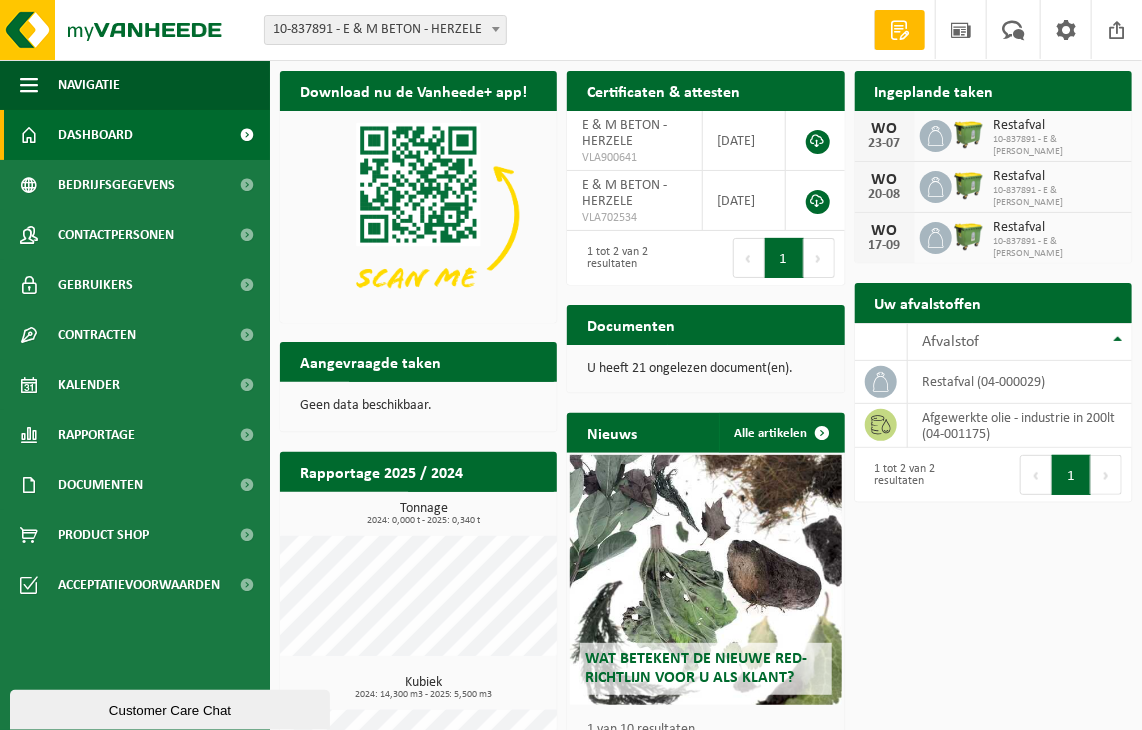click on "U heeft 21 ongelezen document(en)." at bounding box center (705, 369) 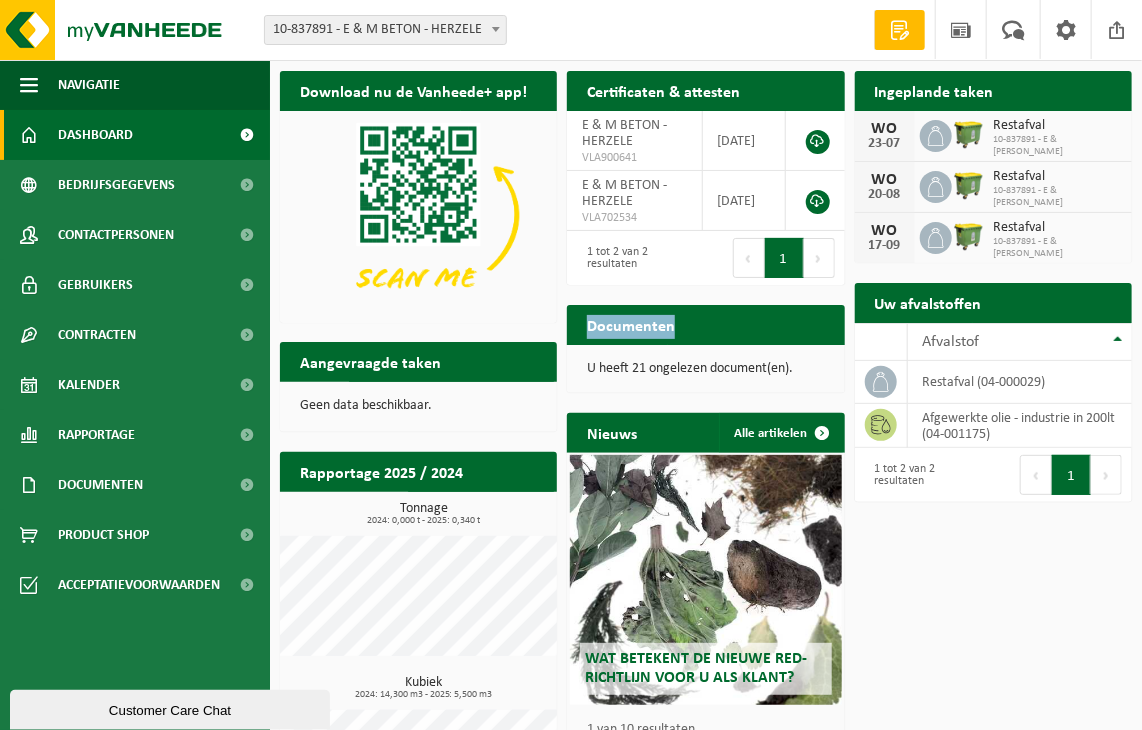 click on "Documenten" at bounding box center (631, 324) 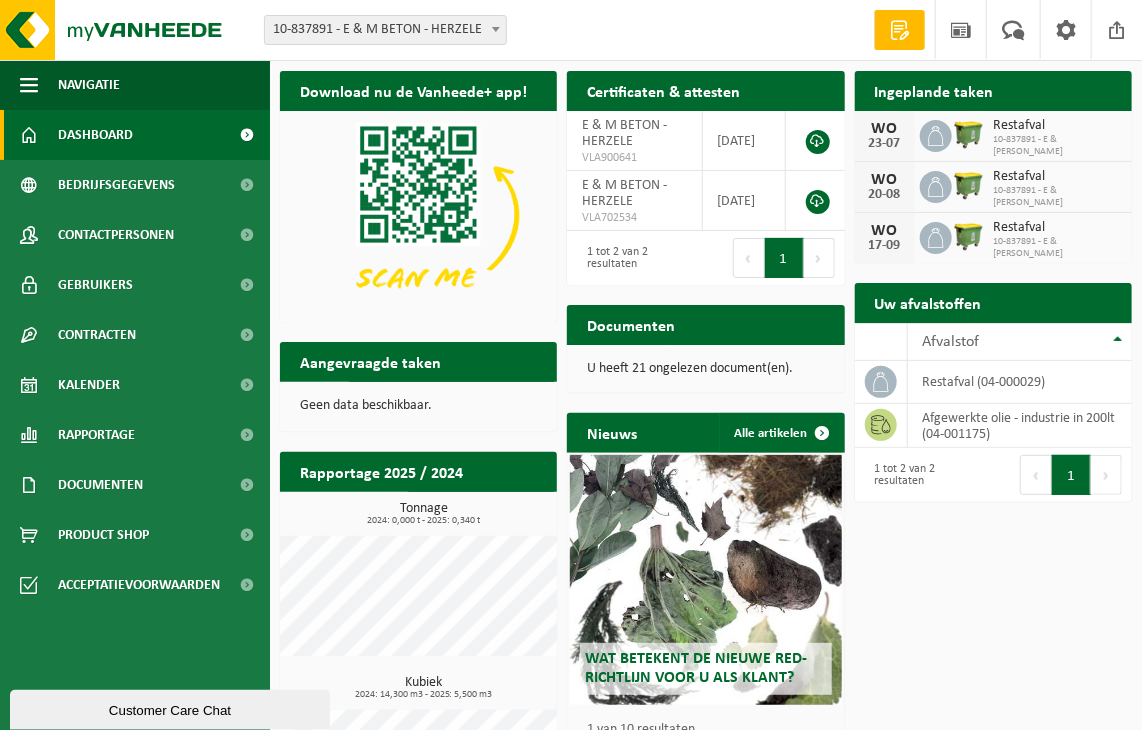 drag, startPoint x: 683, startPoint y: 362, endPoint x: 691, endPoint y: 336, distance: 27.202942 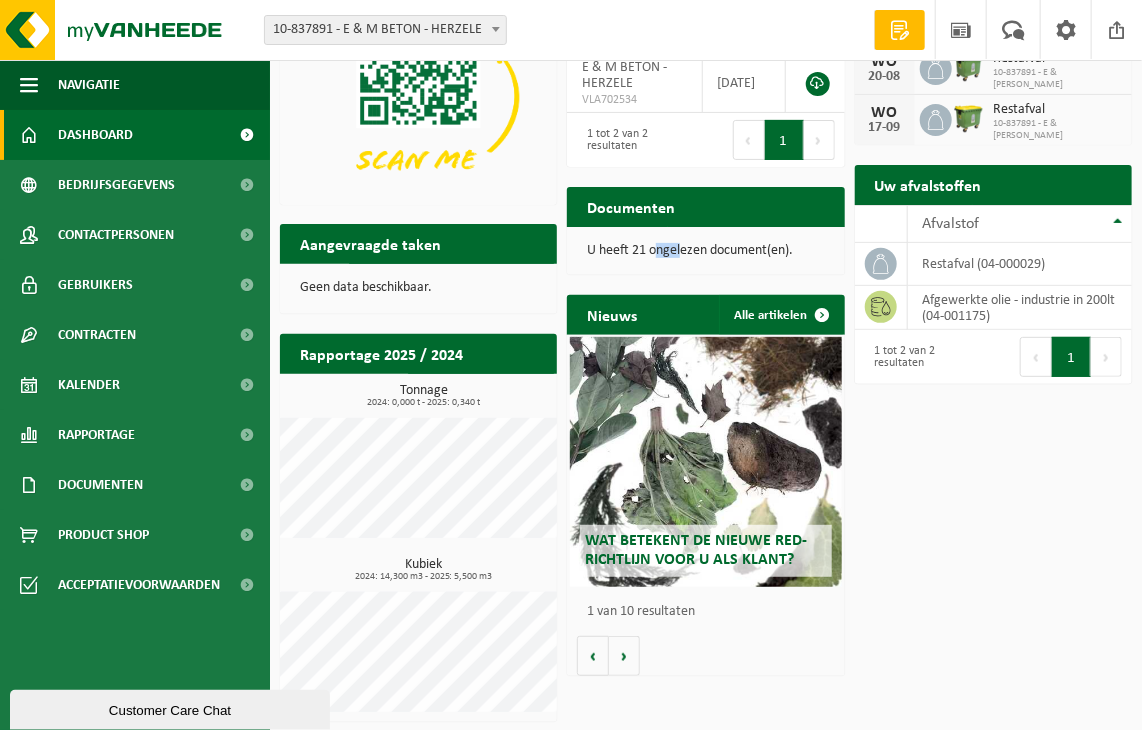 scroll, scrollTop: 120, scrollLeft: 0, axis: vertical 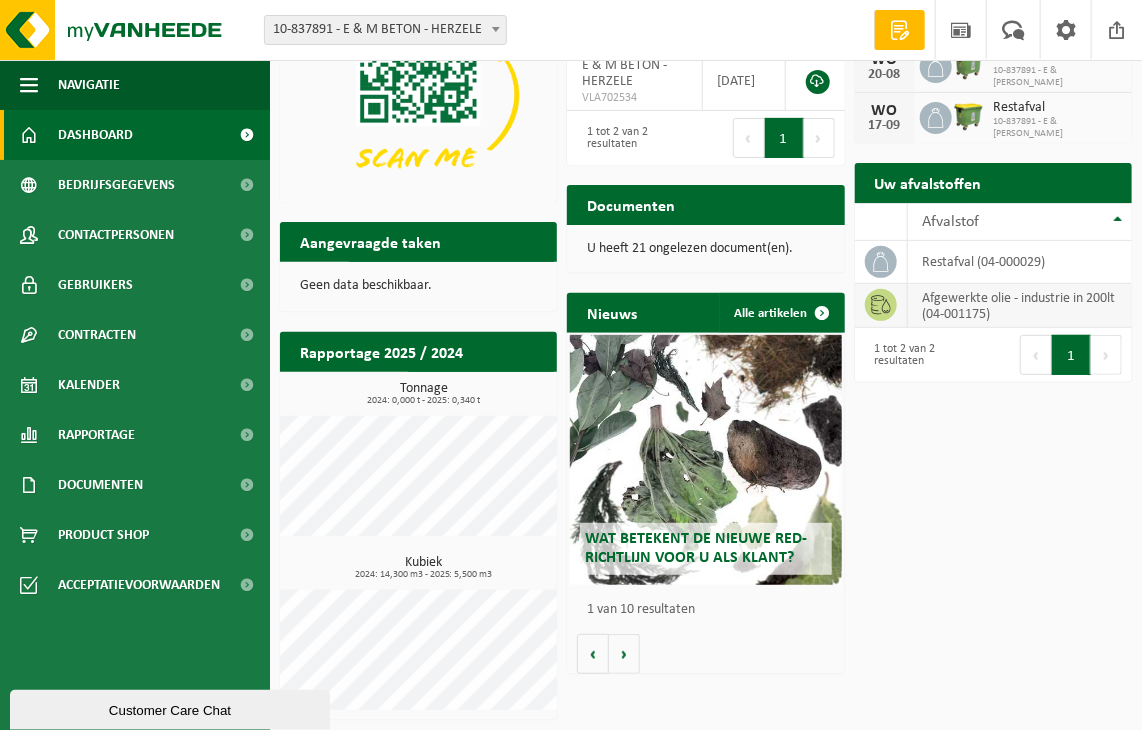click 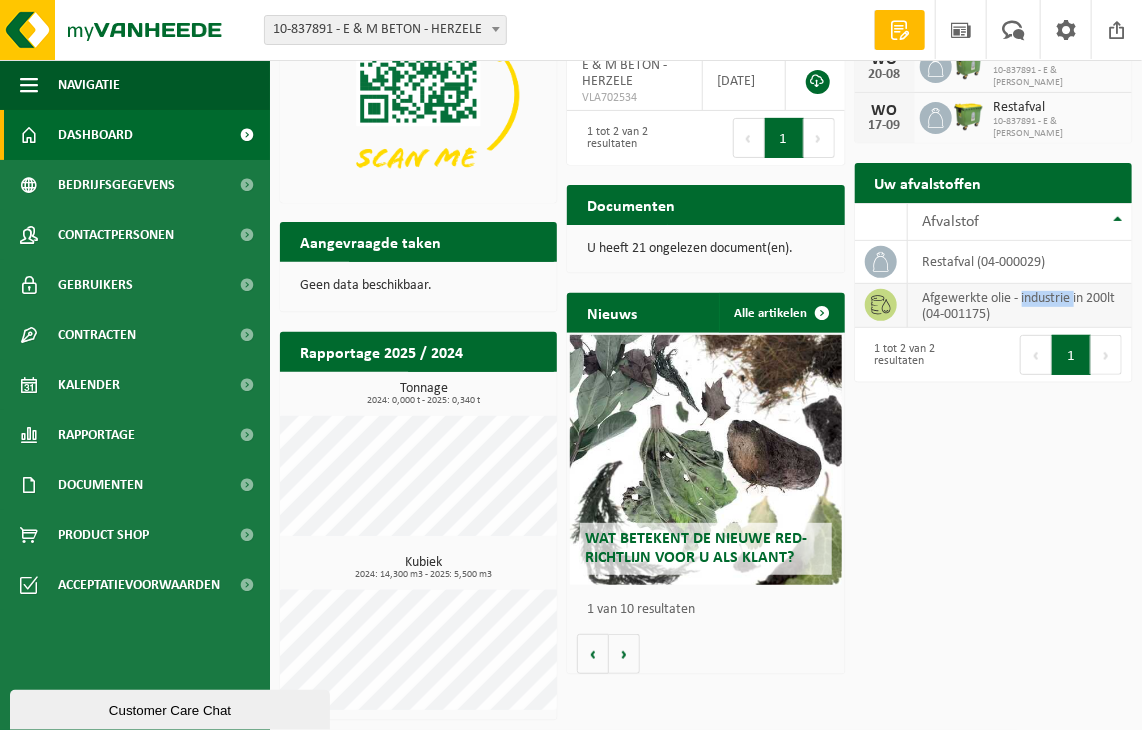 click on "afgewerkte olie - industrie in 200lt (04-001175)" at bounding box center (1020, 306) 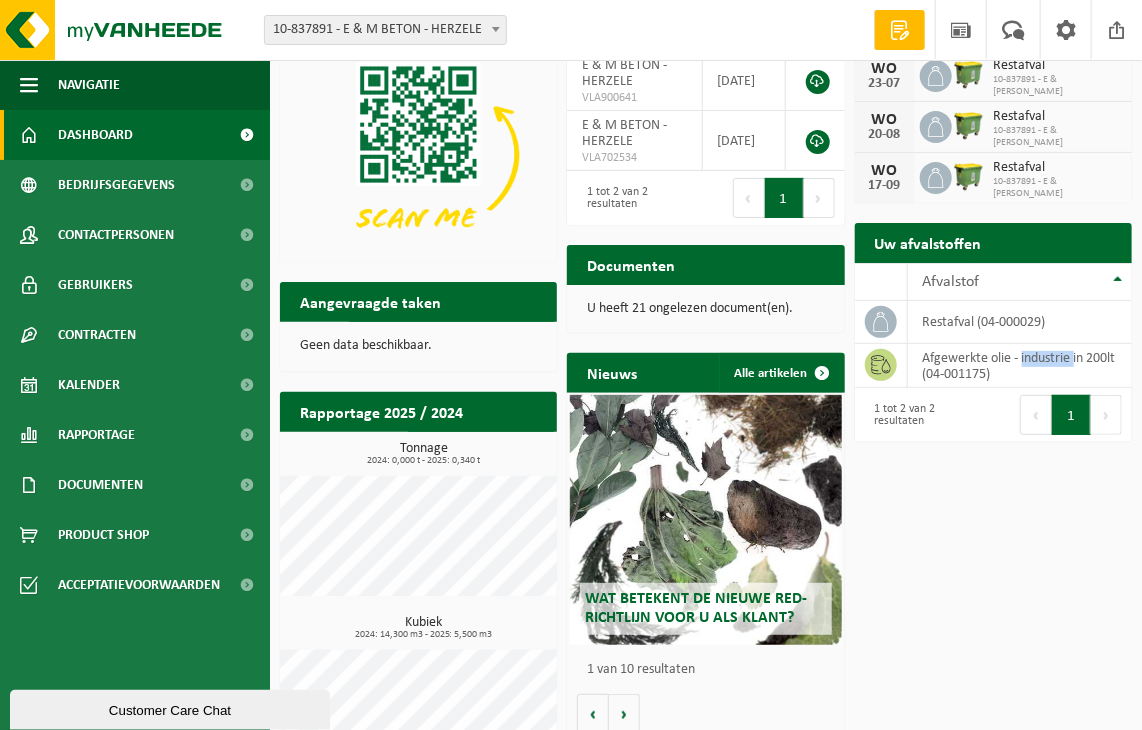 scroll, scrollTop: 0, scrollLeft: 0, axis: both 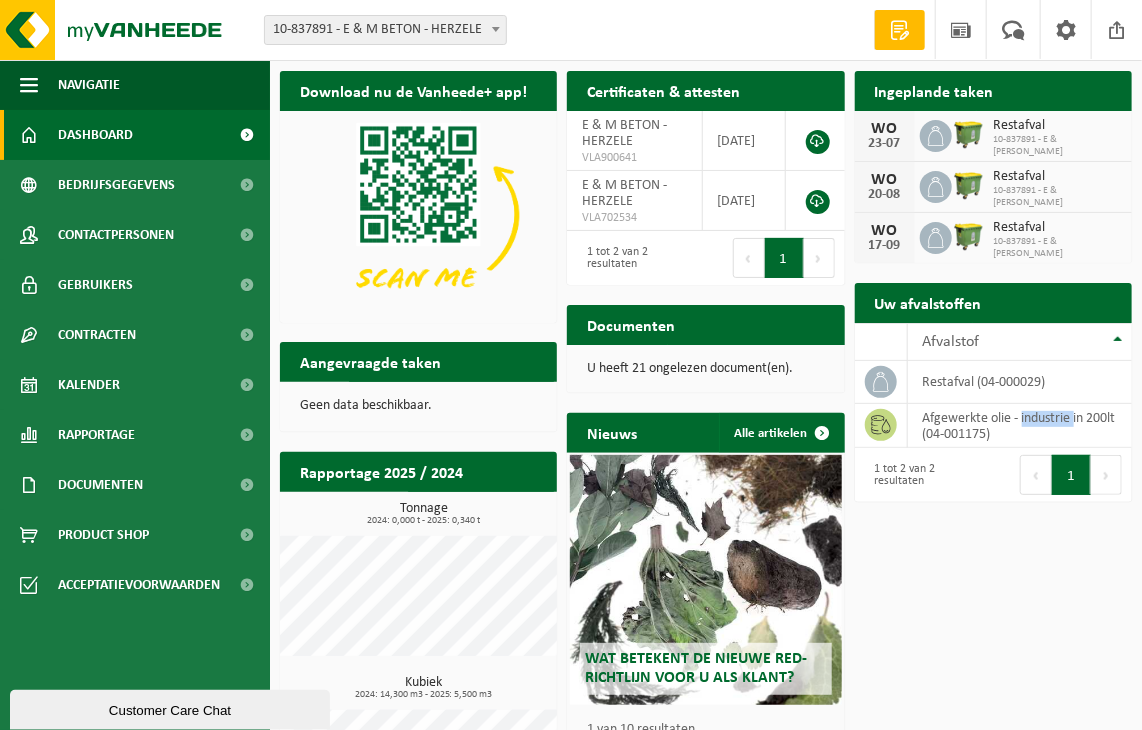 click on "Dashboard" at bounding box center [95, 135] 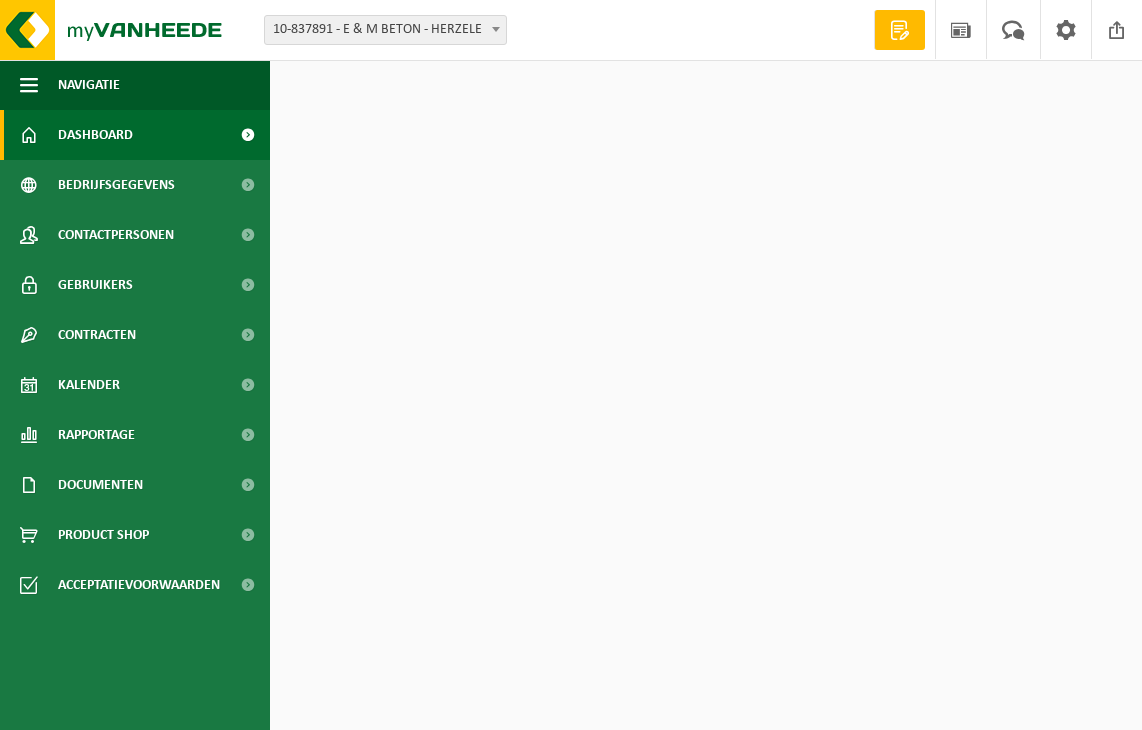 scroll, scrollTop: 0, scrollLeft: 0, axis: both 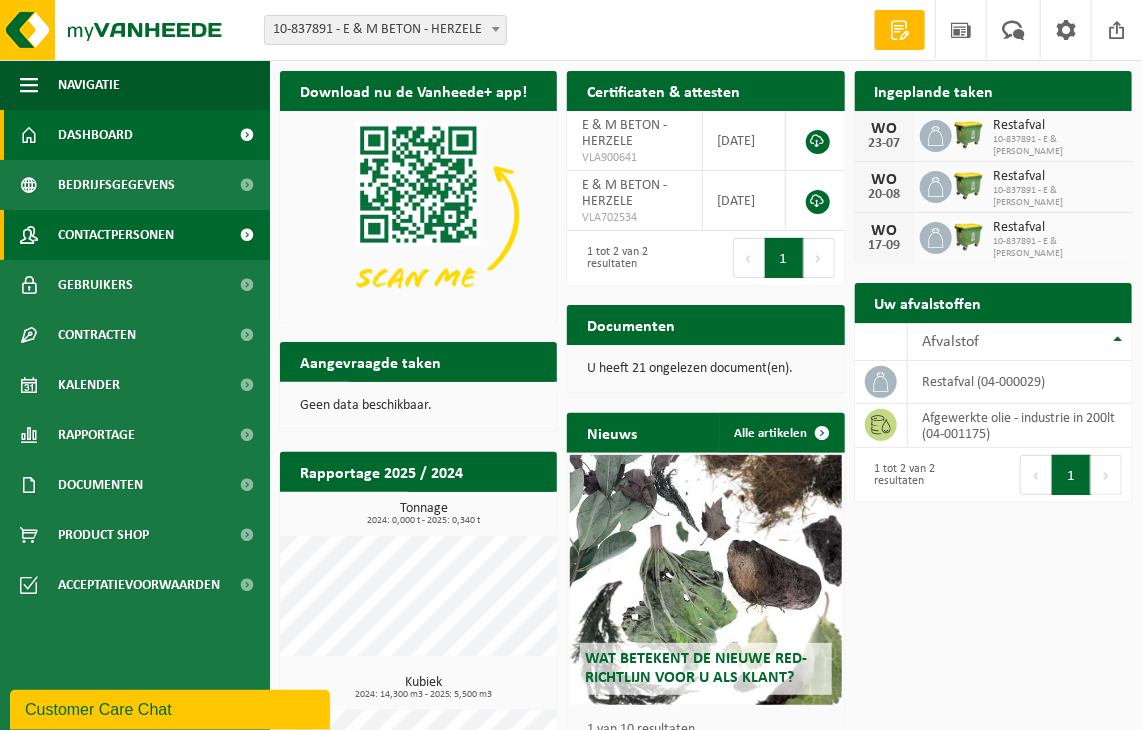 click on "Contactpersonen" at bounding box center (116, 235) 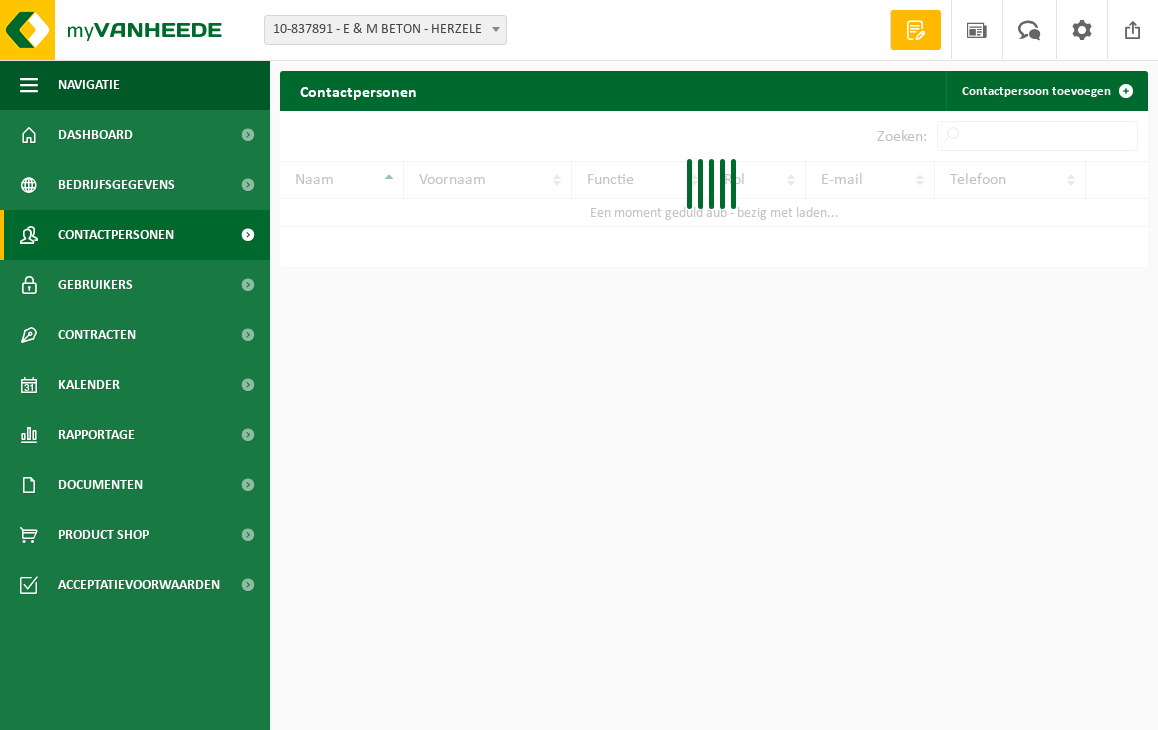scroll, scrollTop: 0, scrollLeft: 0, axis: both 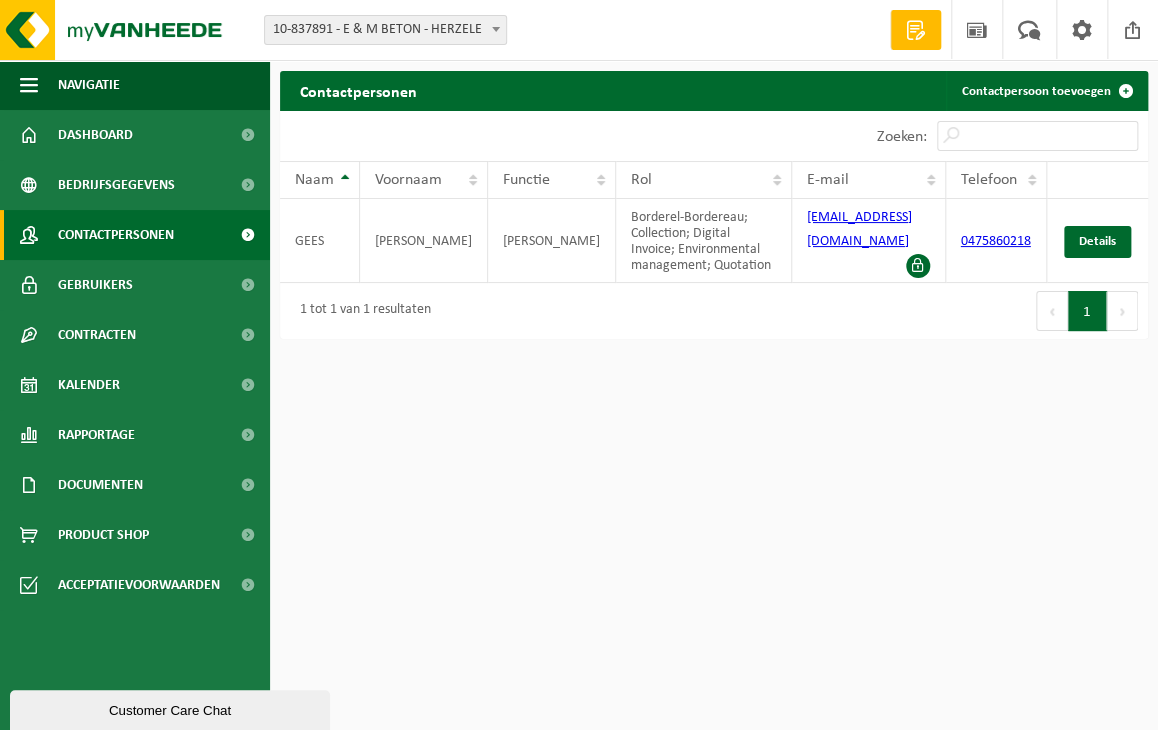 drag, startPoint x: 840, startPoint y: 470, endPoint x: 822, endPoint y: 450, distance: 26.907248 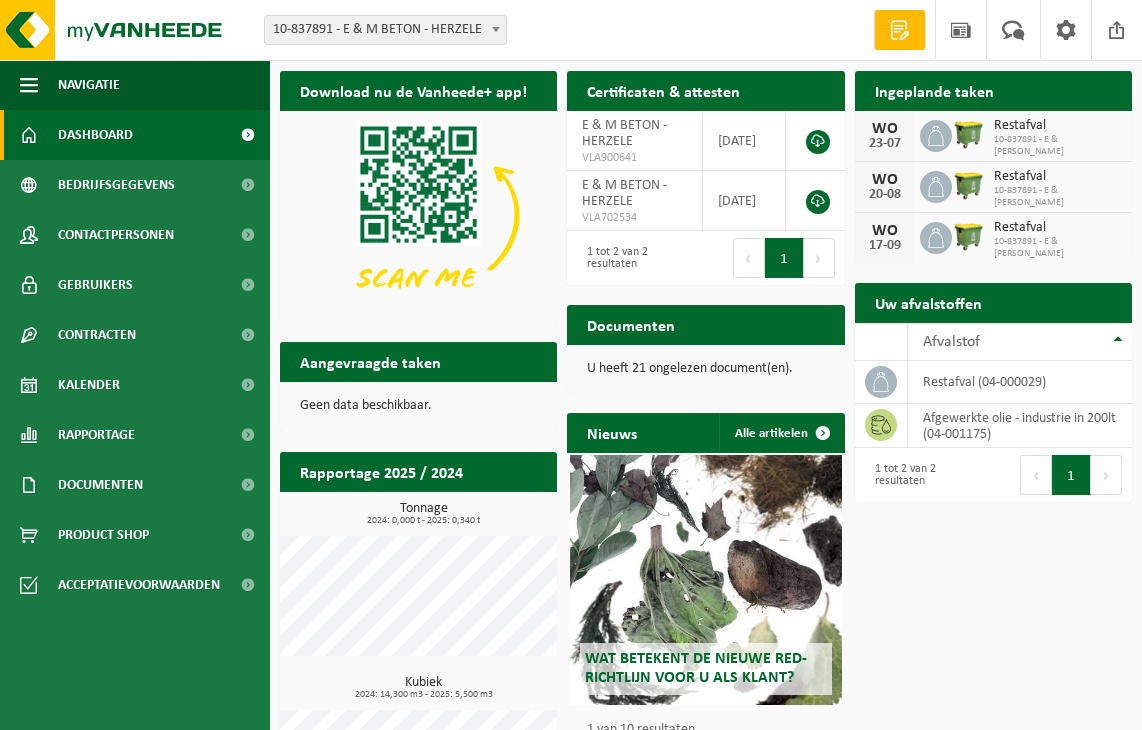 scroll, scrollTop: 0, scrollLeft: 0, axis: both 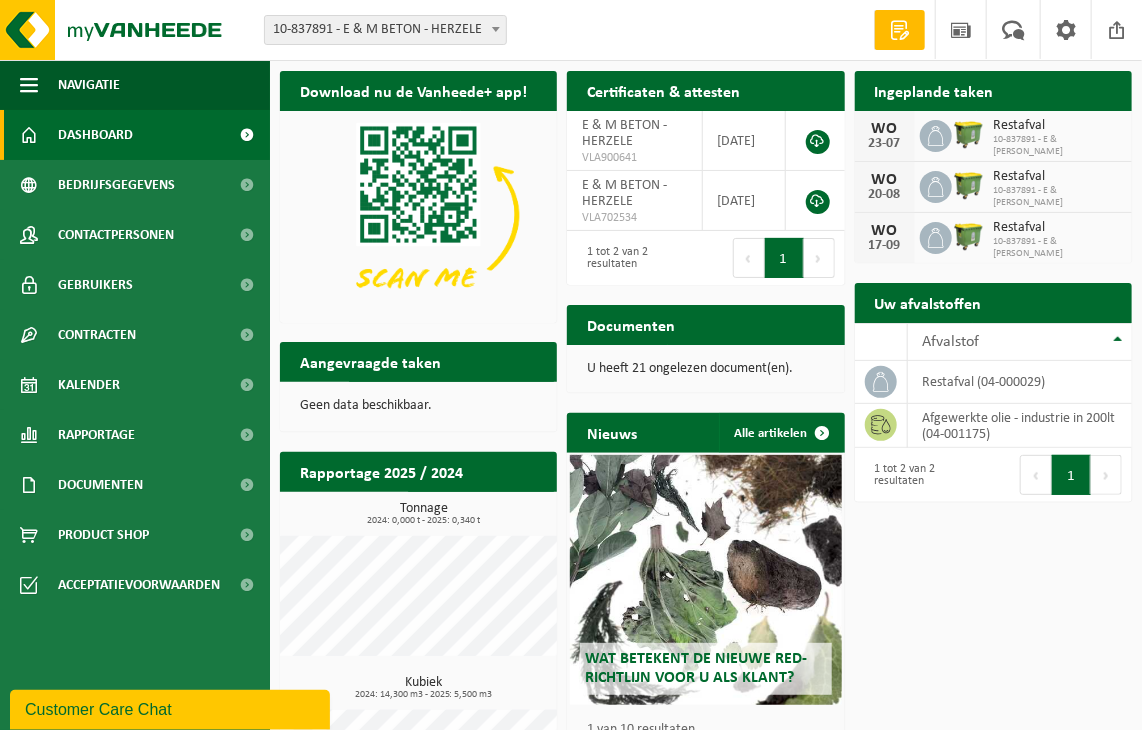 click 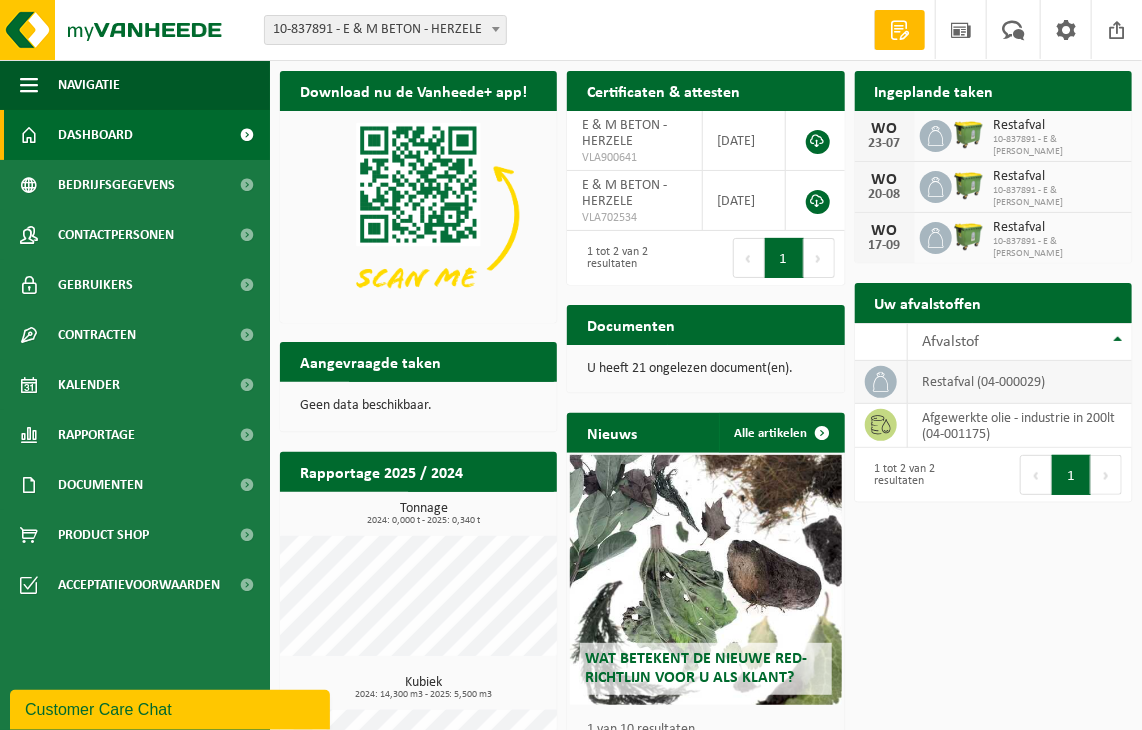 drag, startPoint x: 932, startPoint y: 375, endPoint x: 964, endPoint y: 376, distance: 32.01562 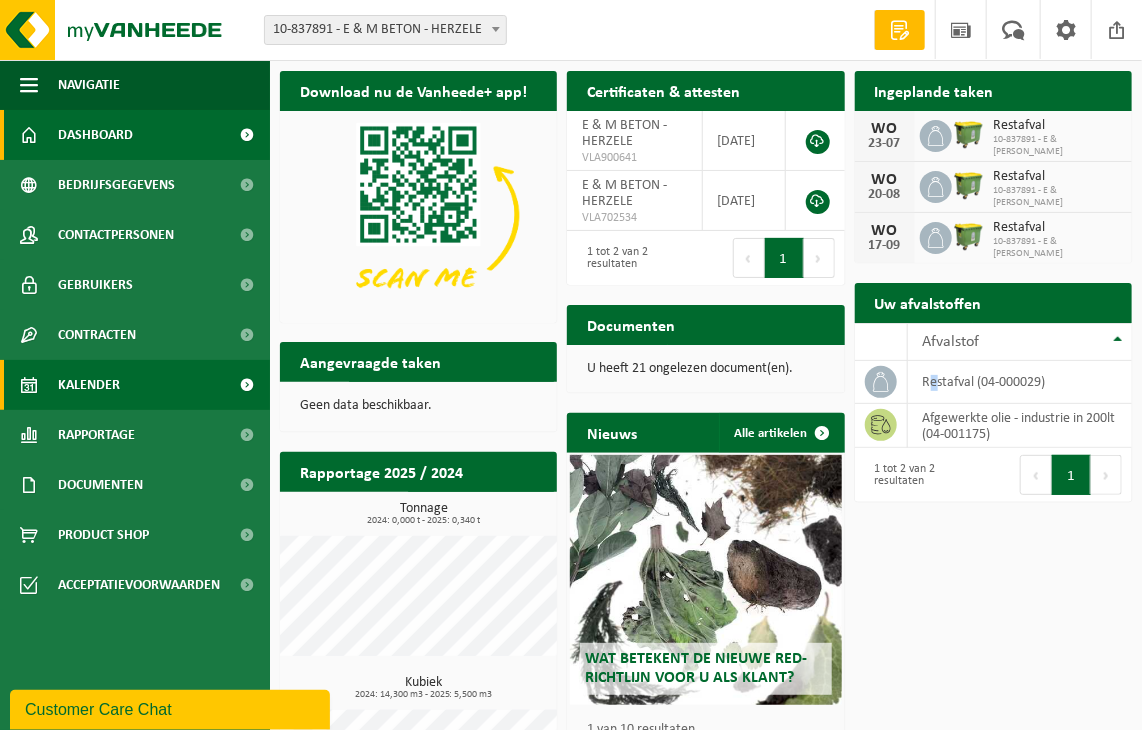 click on "Kalender" at bounding box center (89, 385) 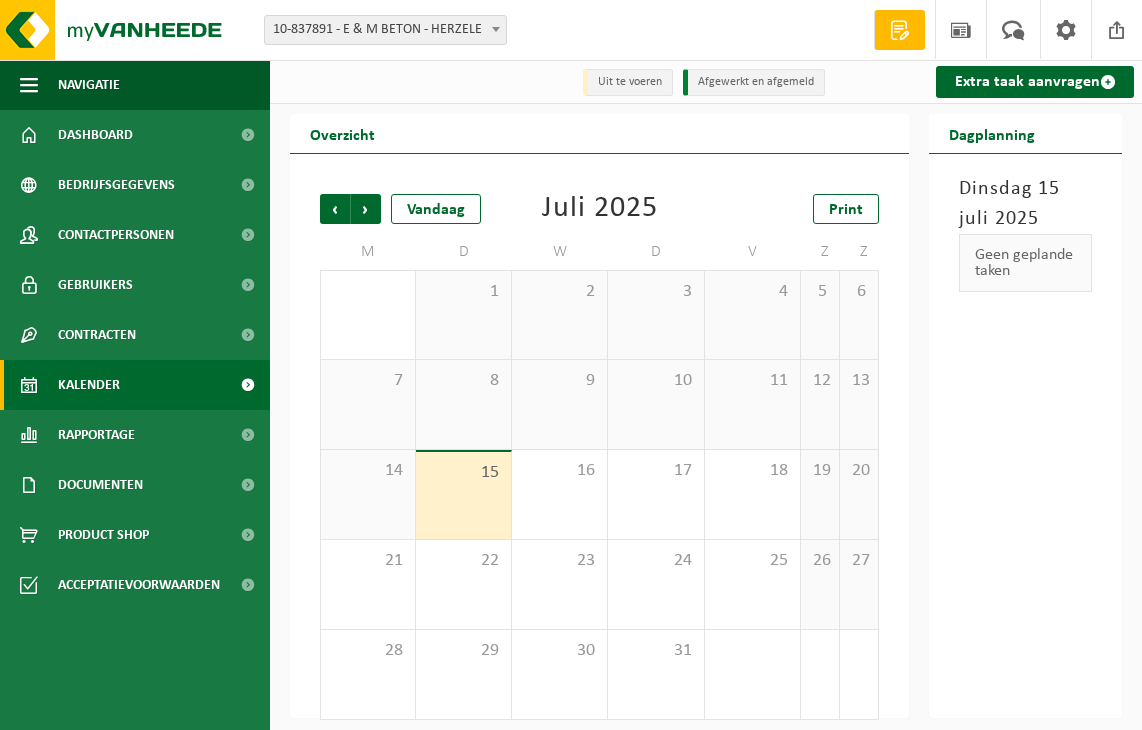 scroll, scrollTop: 0, scrollLeft: 0, axis: both 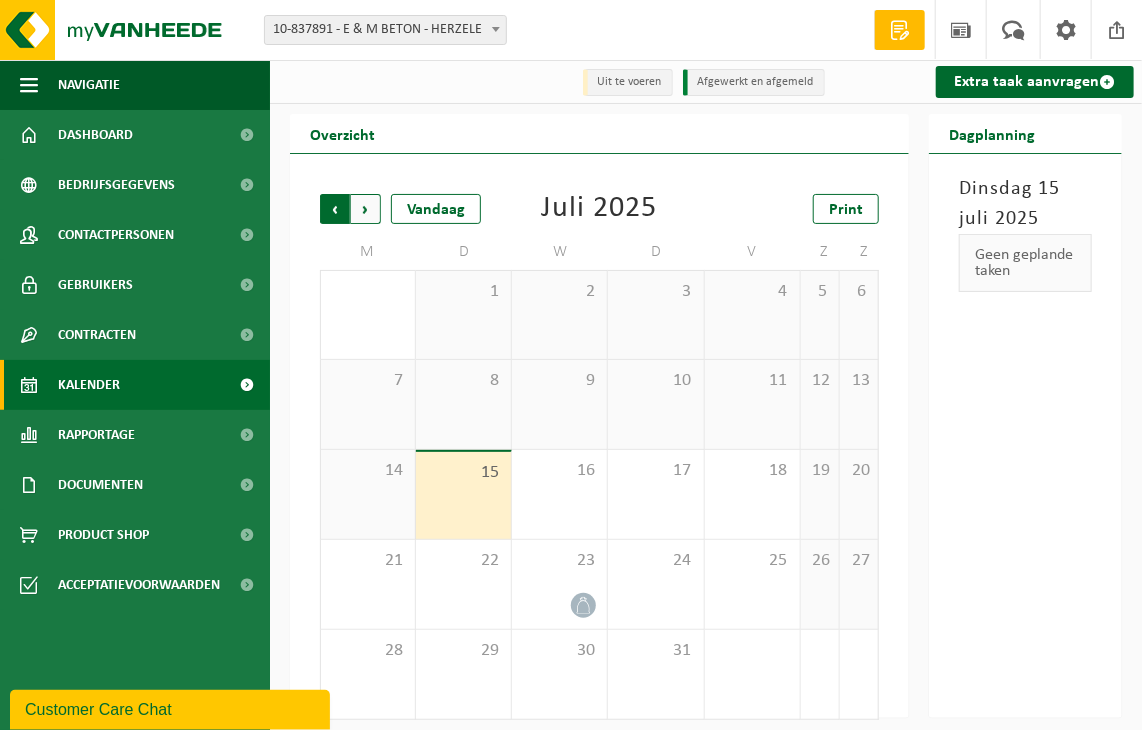 click on "Volgende" at bounding box center [366, 209] 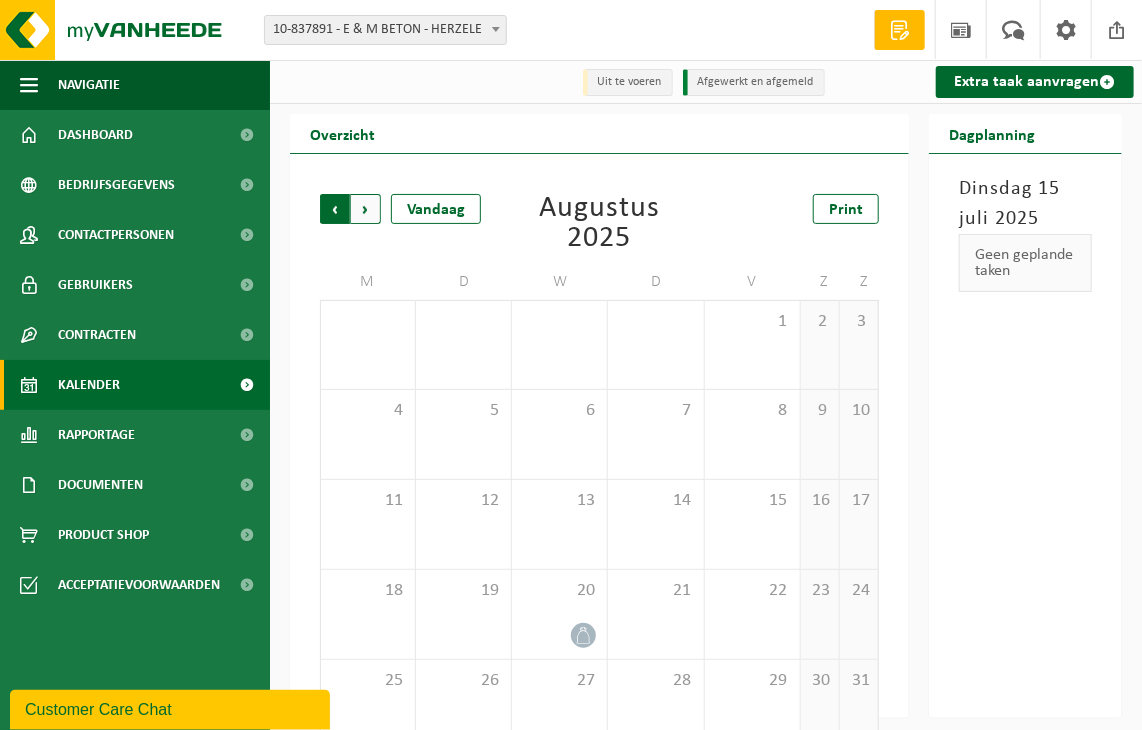 click on "Volgende" at bounding box center (366, 209) 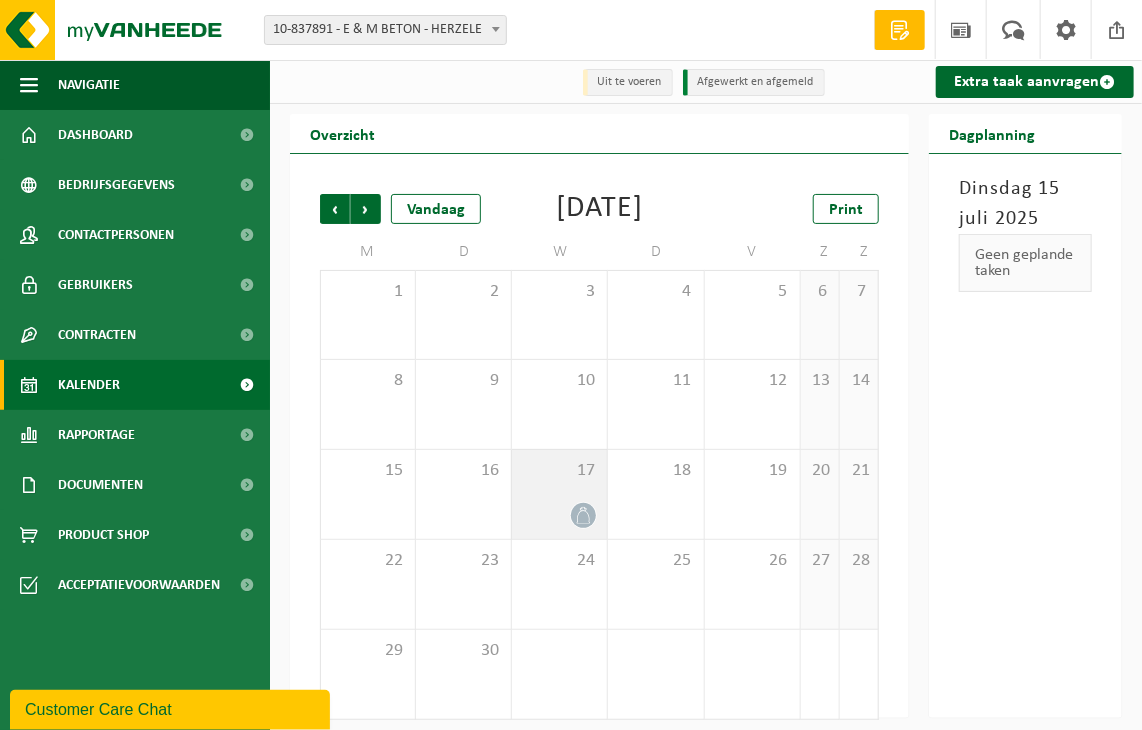 click 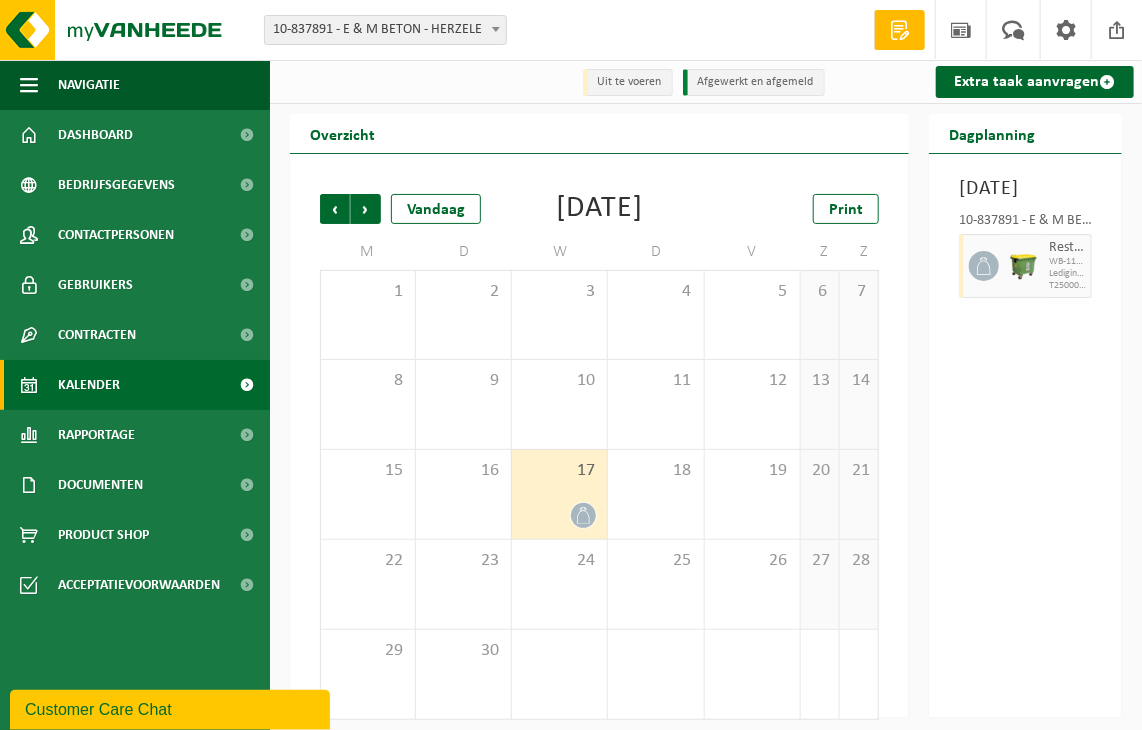 drag, startPoint x: 1040, startPoint y: 456, endPoint x: 1040, endPoint y: 440, distance: 16 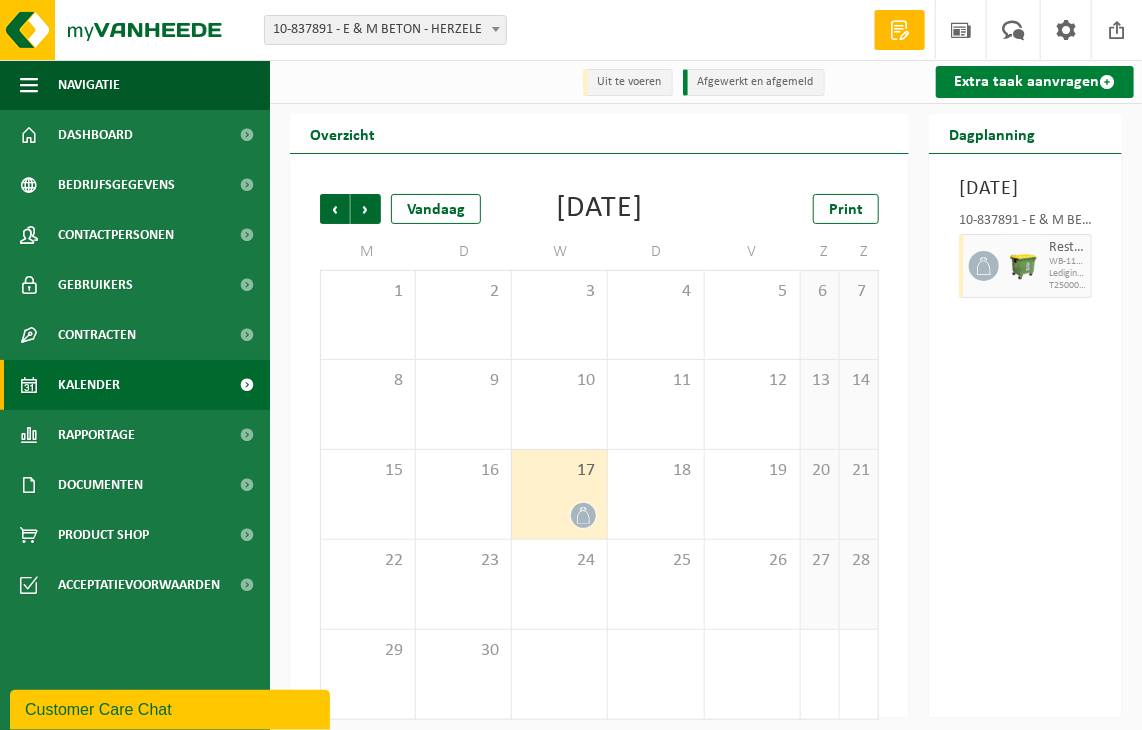 click at bounding box center (1108, 82) 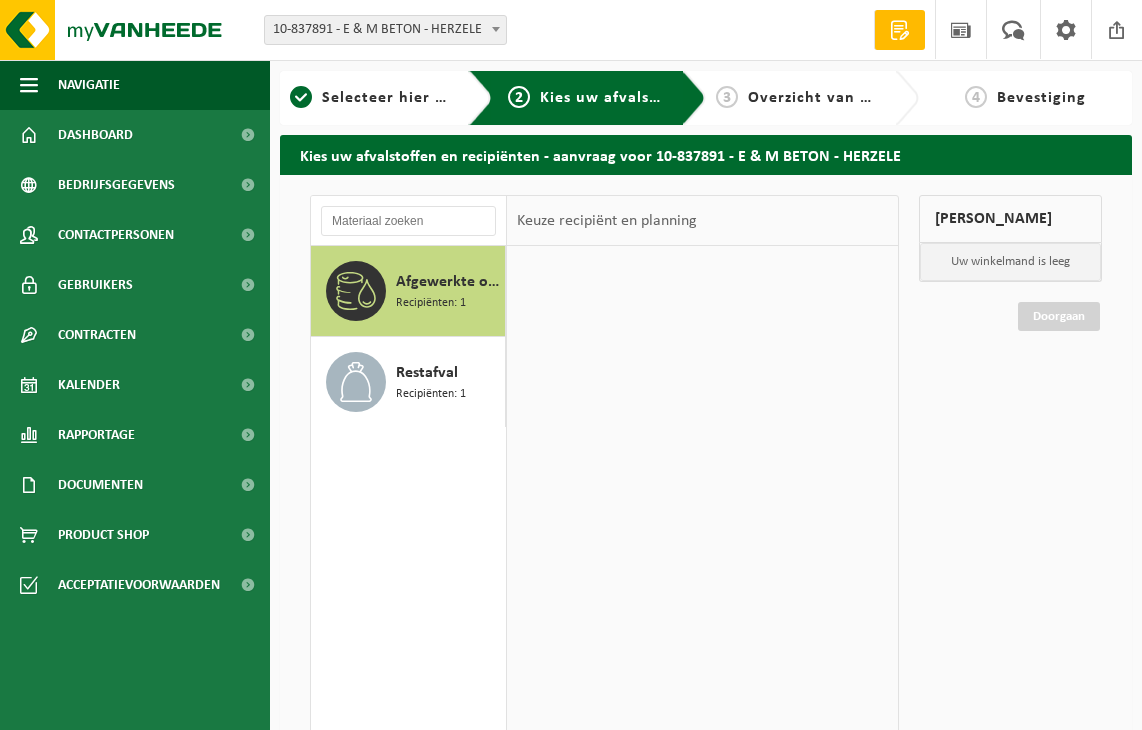 scroll, scrollTop: 0, scrollLeft: 0, axis: both 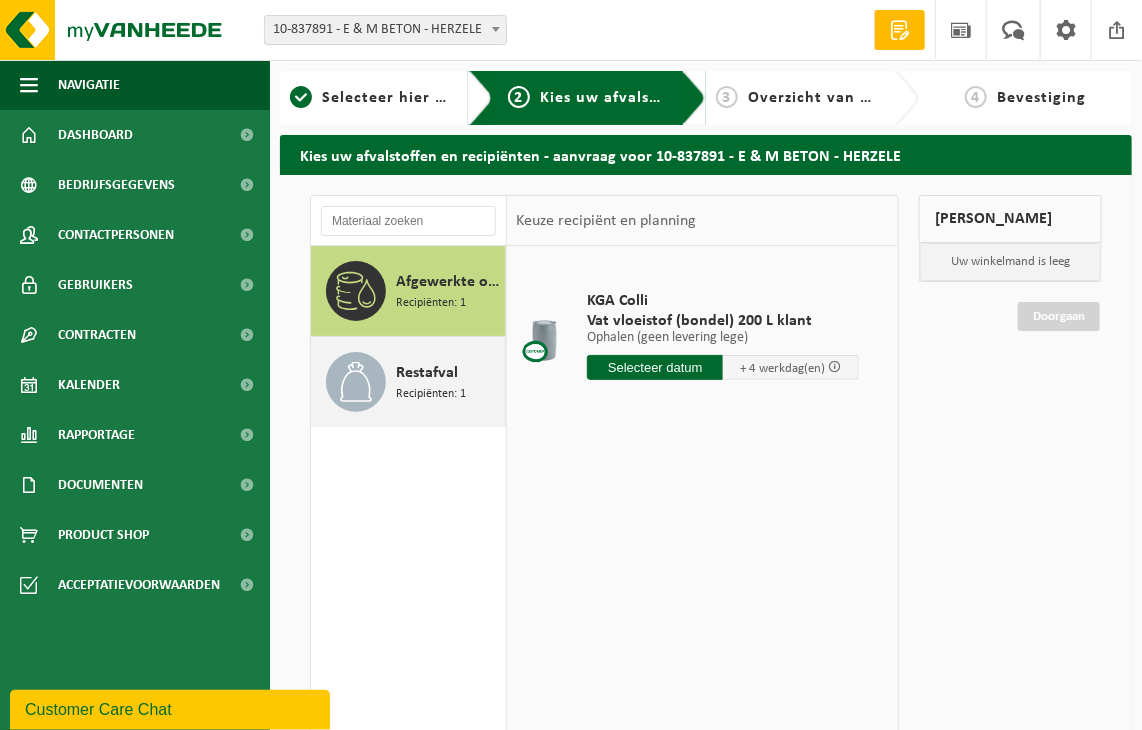 click 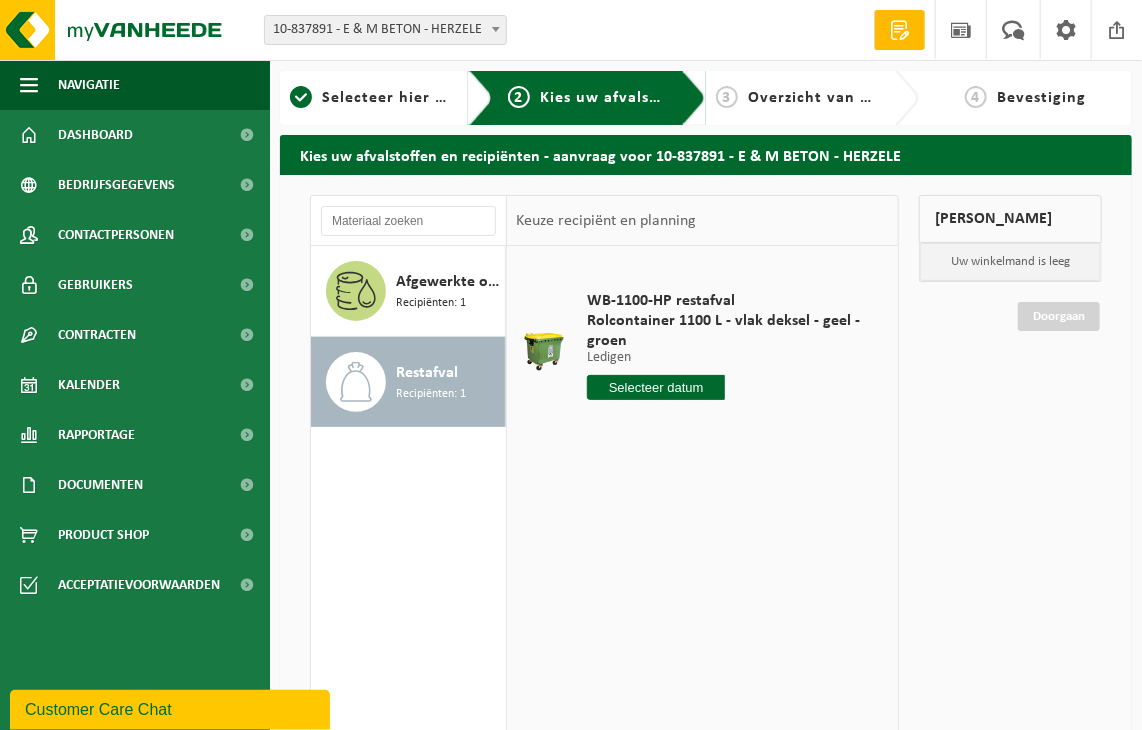 click on "WB-1100-HP restafval
Rolcontainer 1100 L - vlak deksel - geel - groen
Ledigen
Ledigen
Ledigen
1
Aantal
In winkelmand" at bounding box center [702, 546] 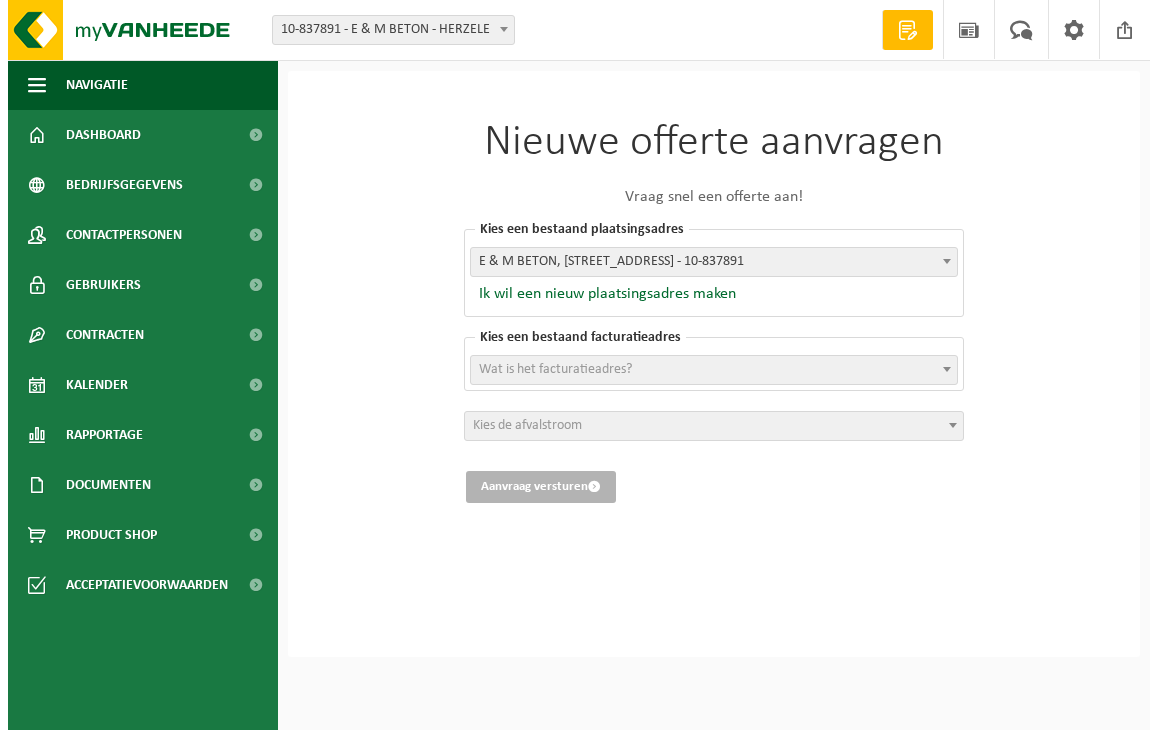 scroll, scrollTop: 0, scrollLeft: 0, axis: both 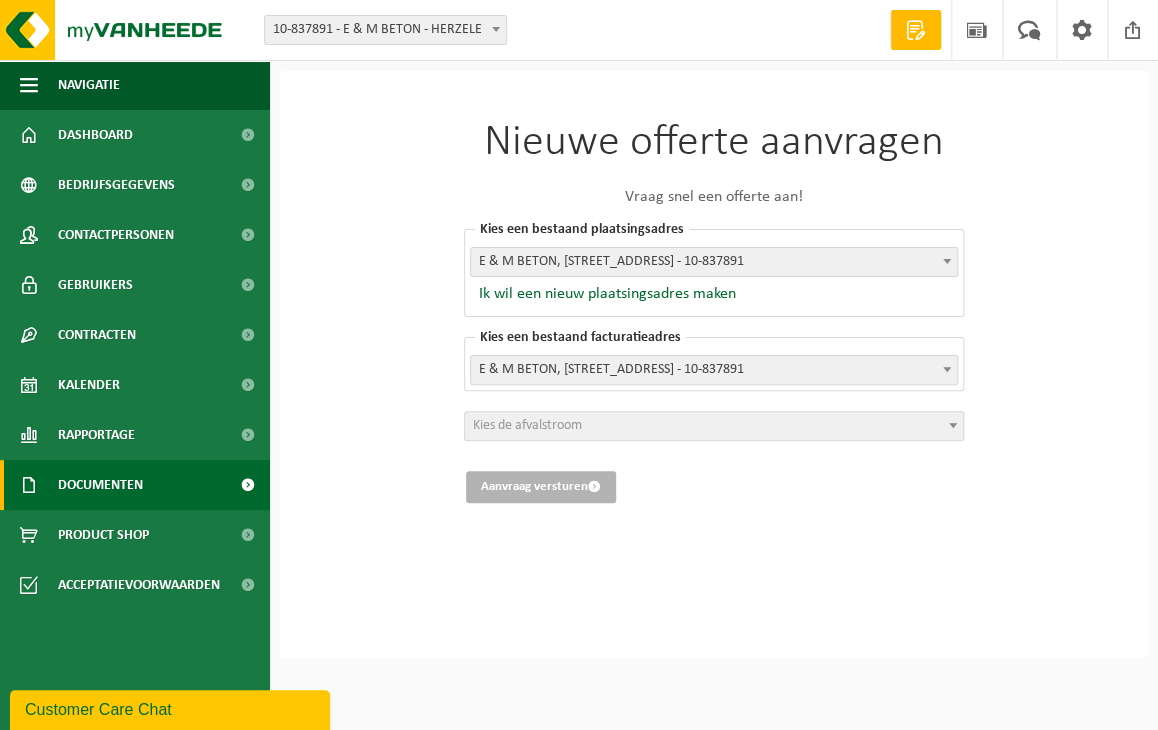 click on "Documenten" at bounding box center (100, 485) 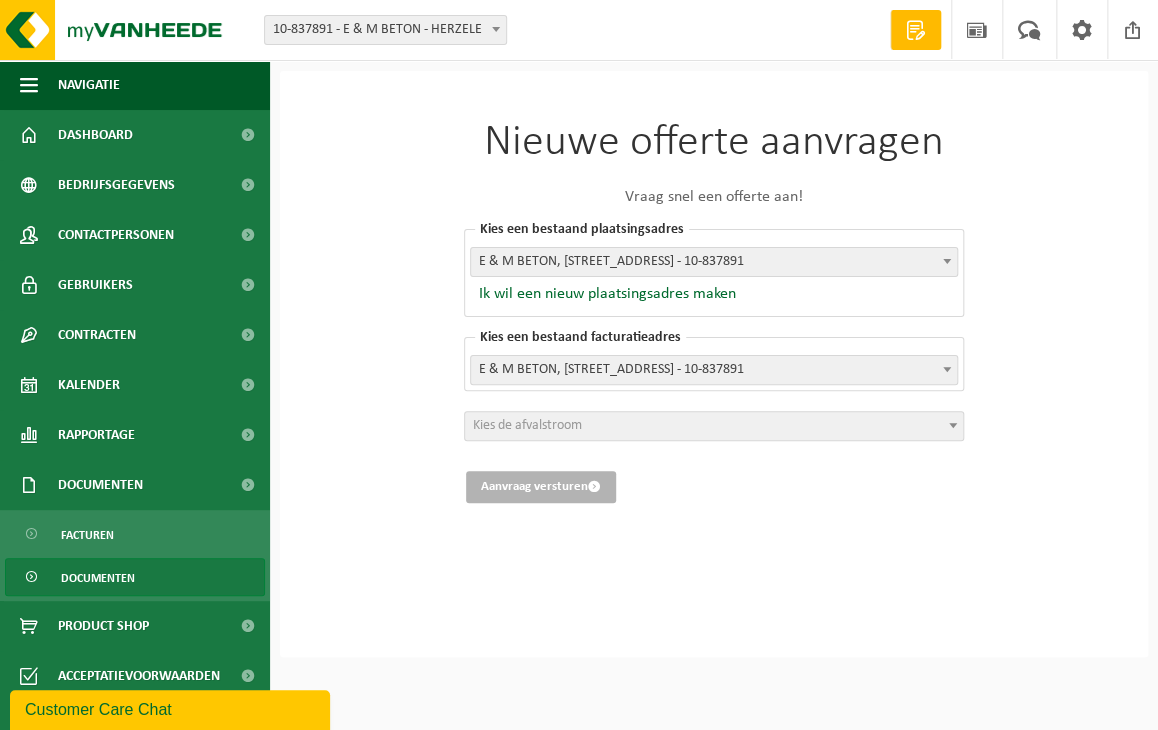 click on "Documenten" at bounding box center [98, 578] 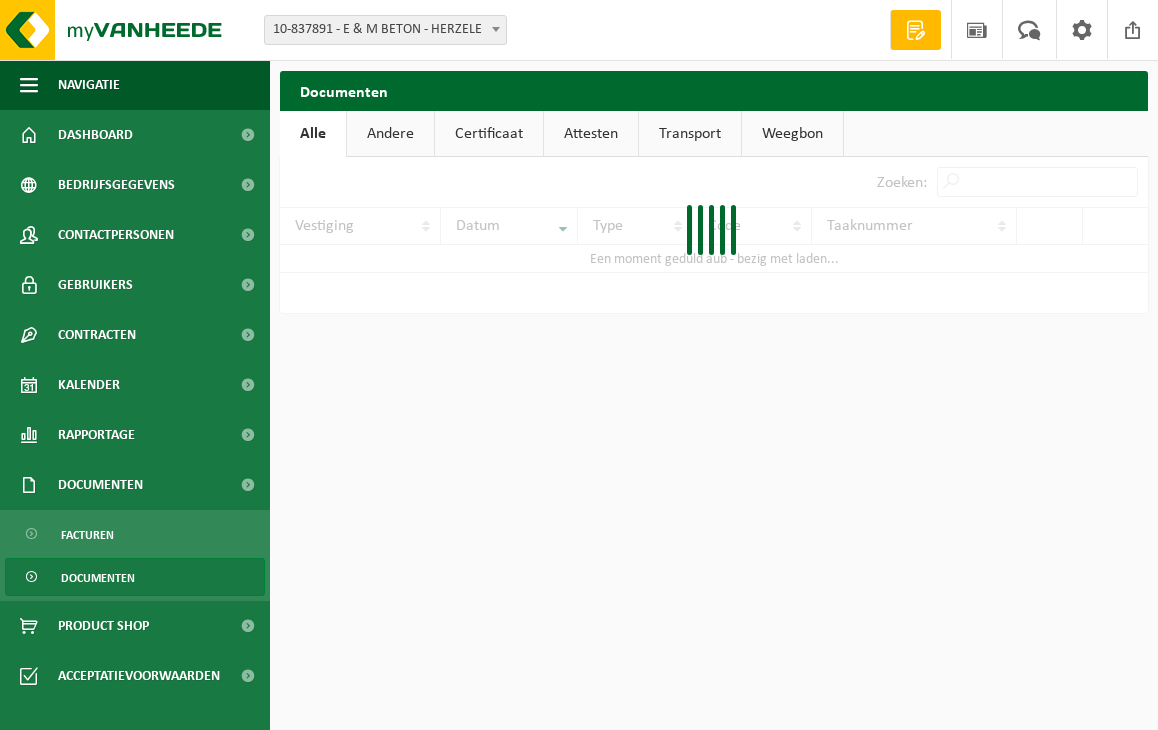 scroll, scrollTop: 0, scrollLeft: 0, axis: both 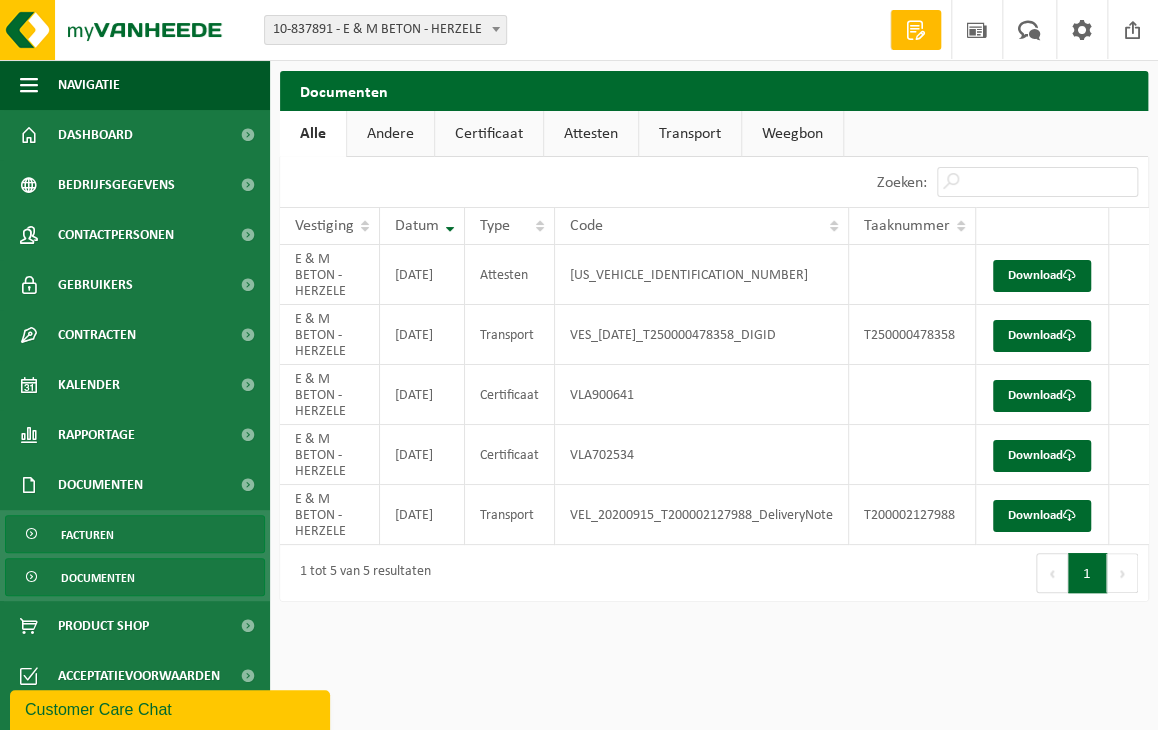 click on "Facturen" at bounding box center (87, 535) 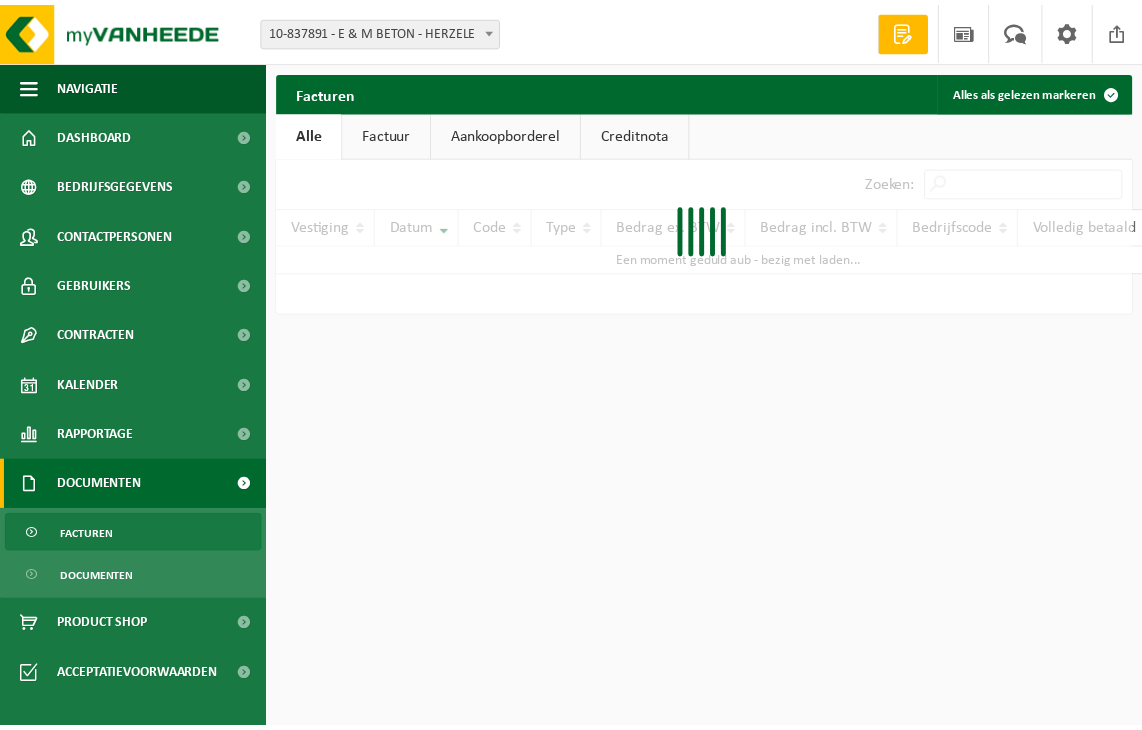 scroll, scrollTop: 0, scrollLeft: 0, axis: both 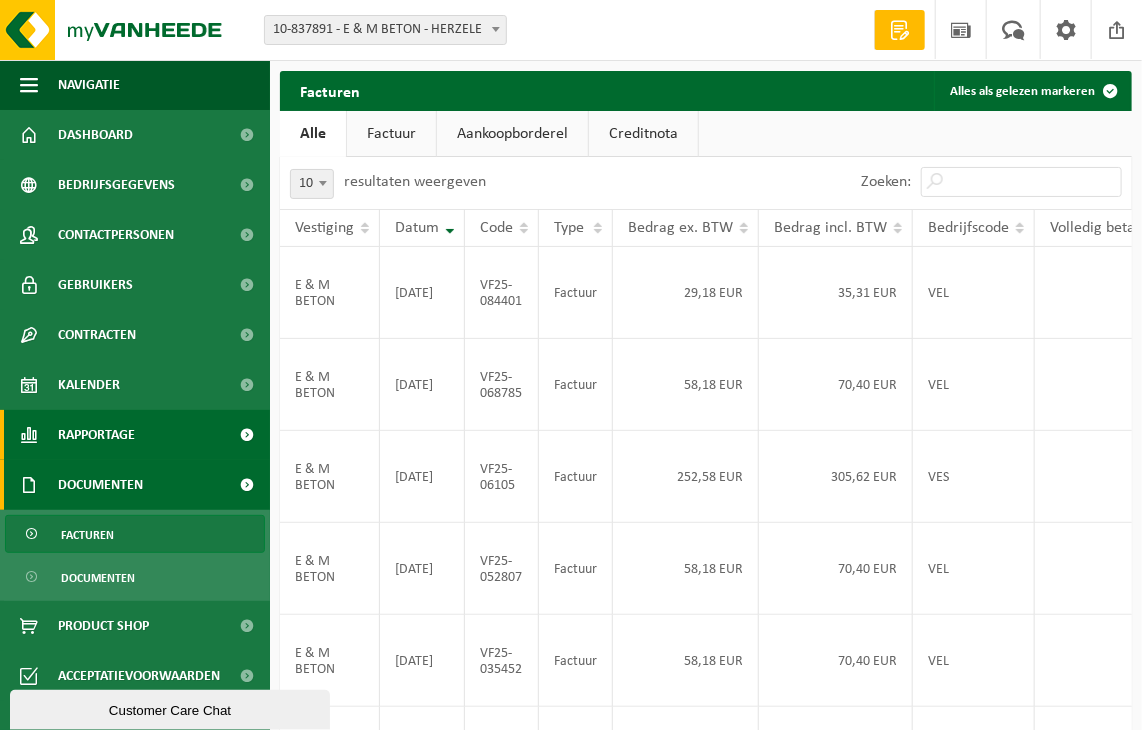 click on "Rapportage" at bounding box center (96, 435) 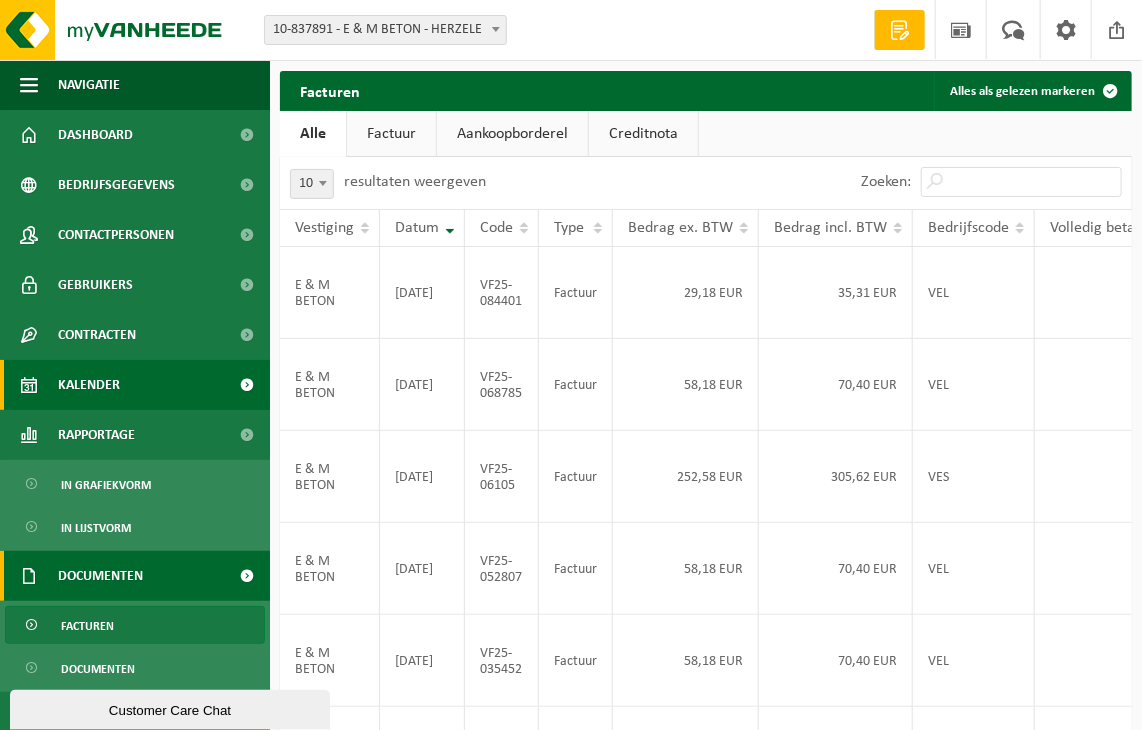 click on "Kalender" at bounding box center [89, 385] 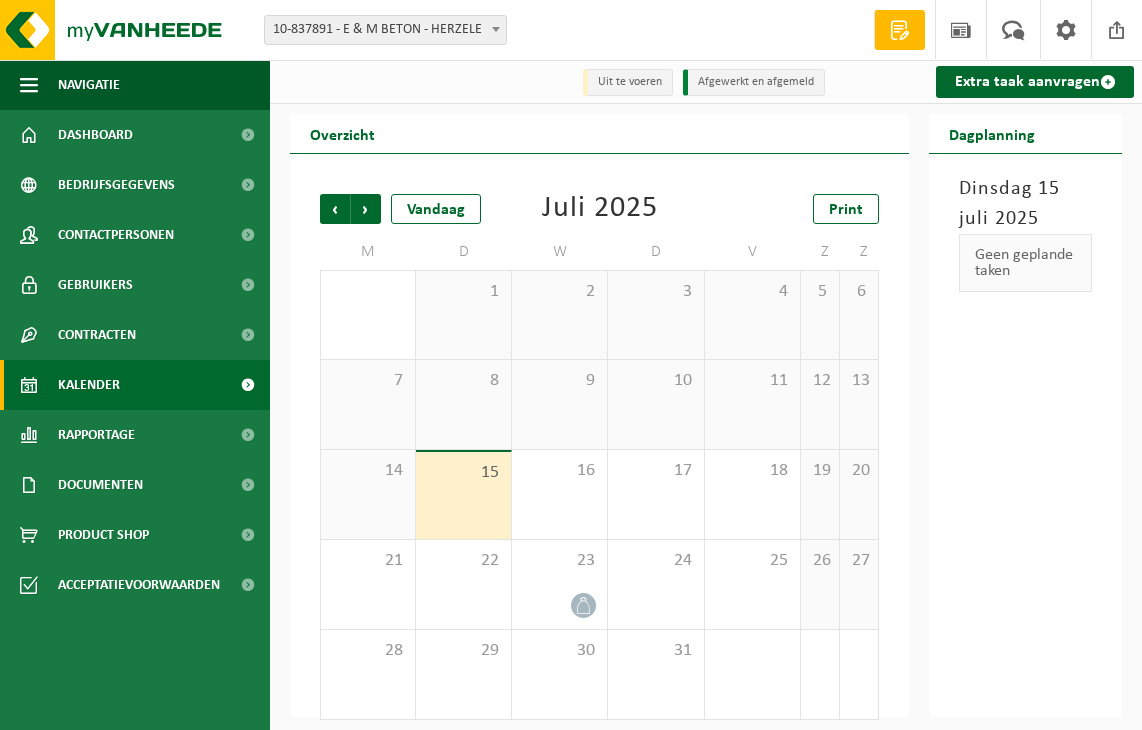 scroll, scrollTop: 0, scrollLeft: 0, axis: both 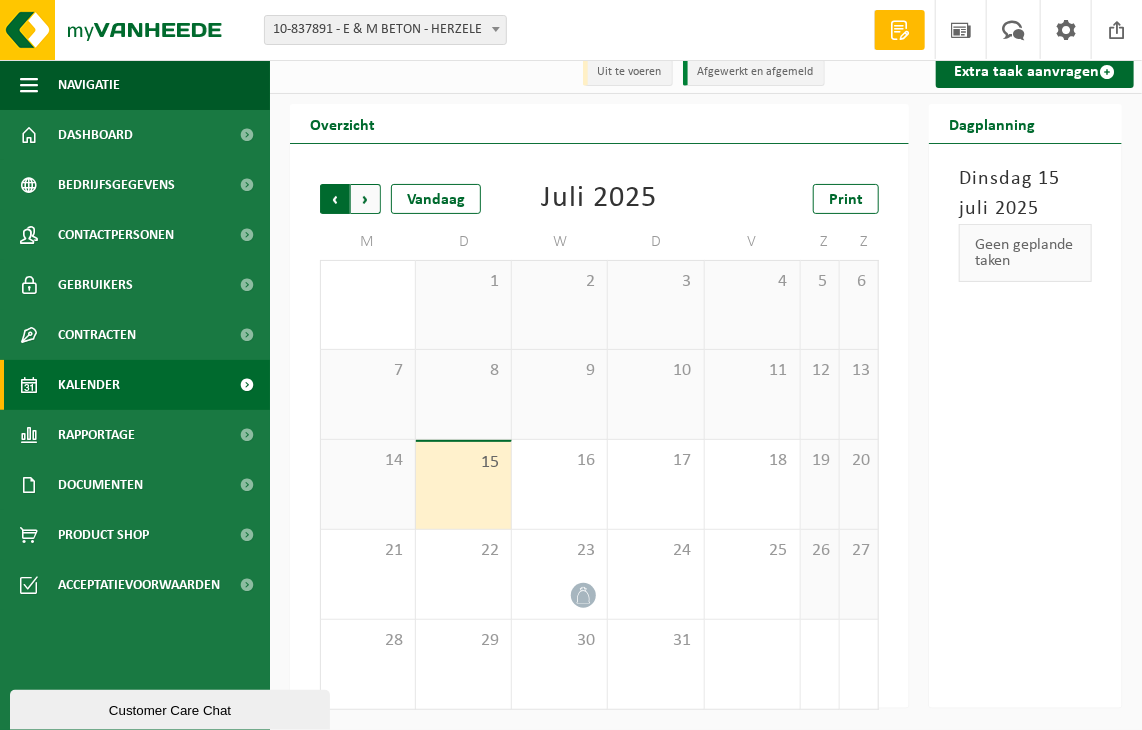 click on "Volgende" at bounding box center (366, 199) 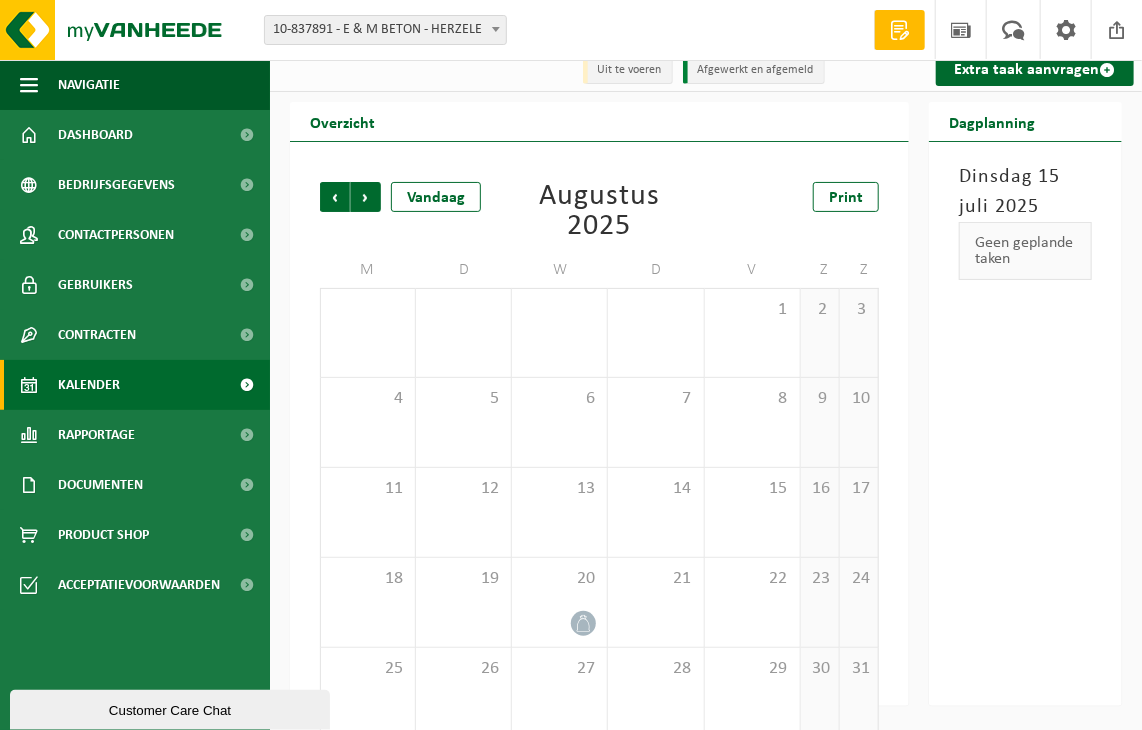 click on "Volgende" at bounding box center (366, 197) 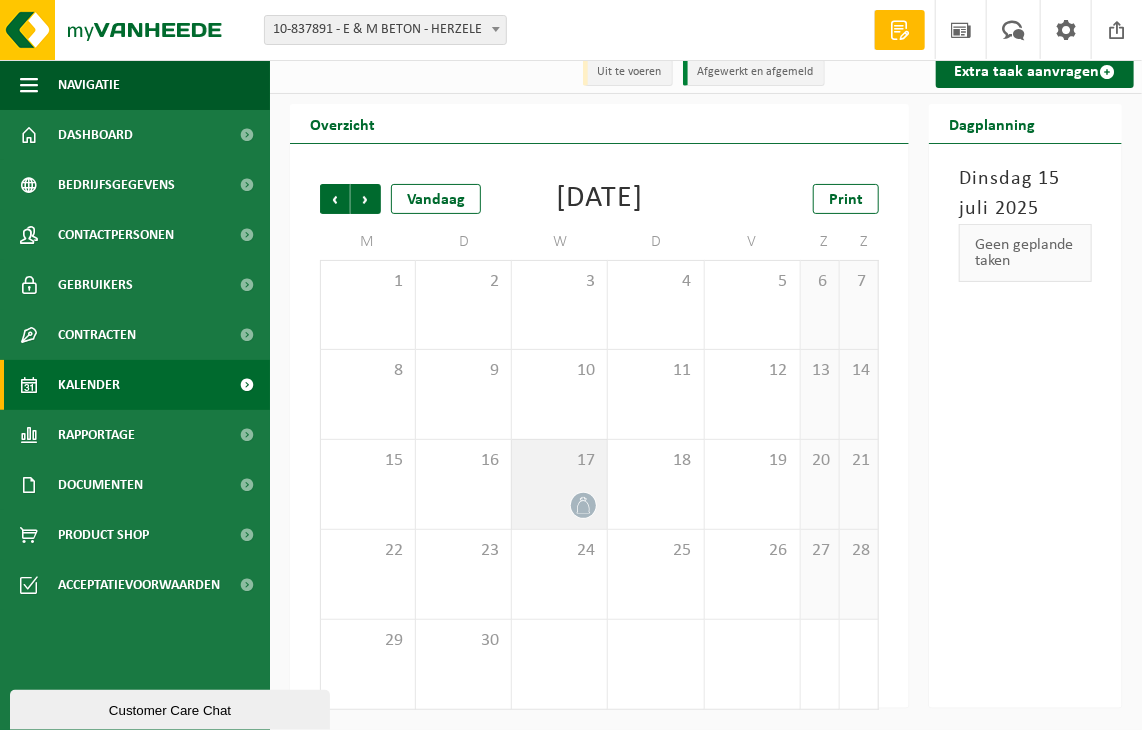 drag, startPoint x: 577, startPoint y: 533, endPoint x: 565, endPoint y: 533, distance: 12 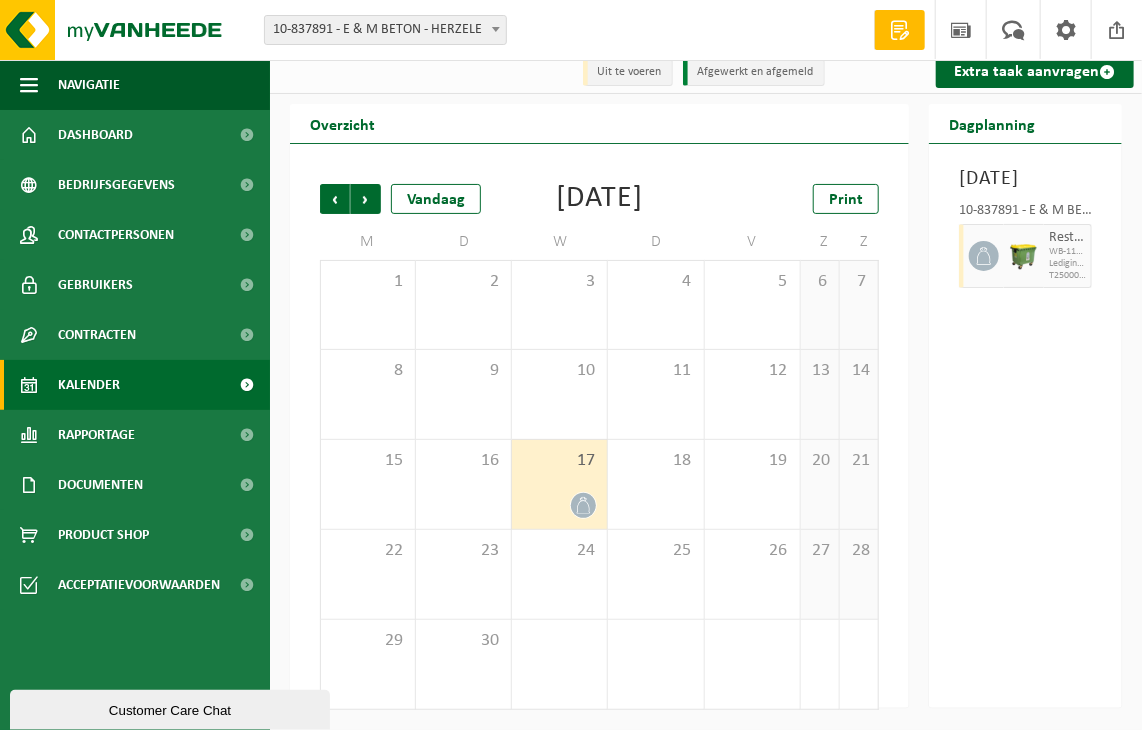 drag, startPoint x: 989, startPoint y: 193, endPoint x: 1016, endPoint y: 187, distance: 27.658634 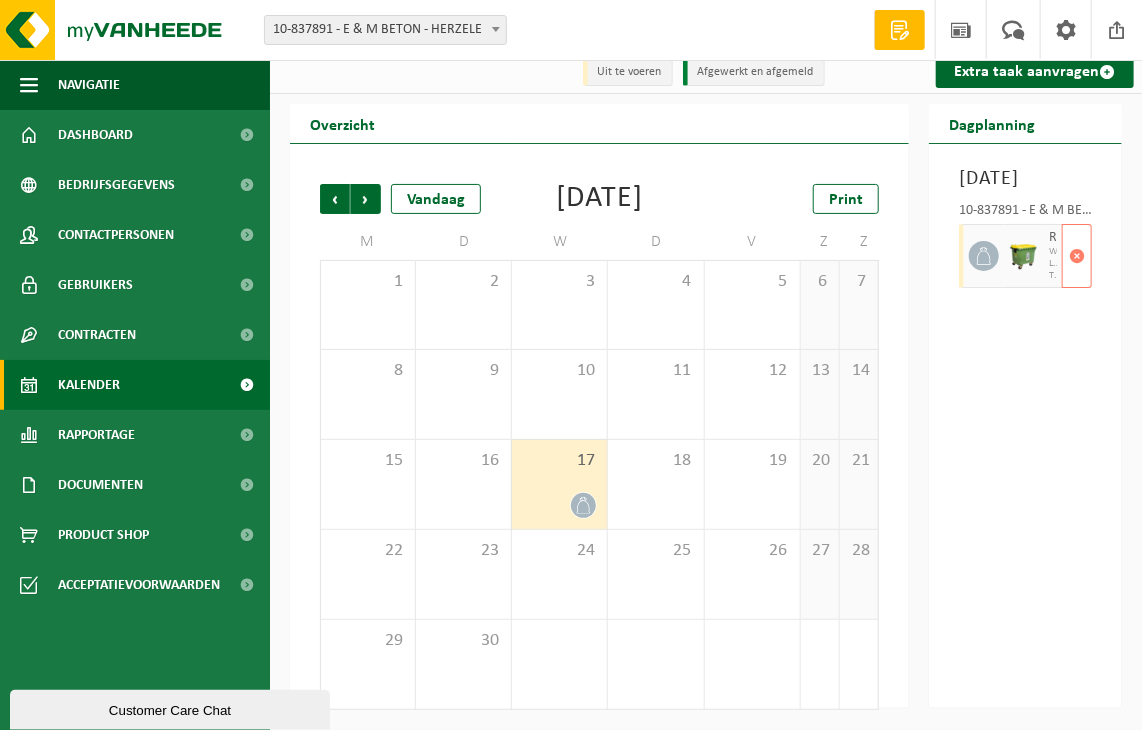 click 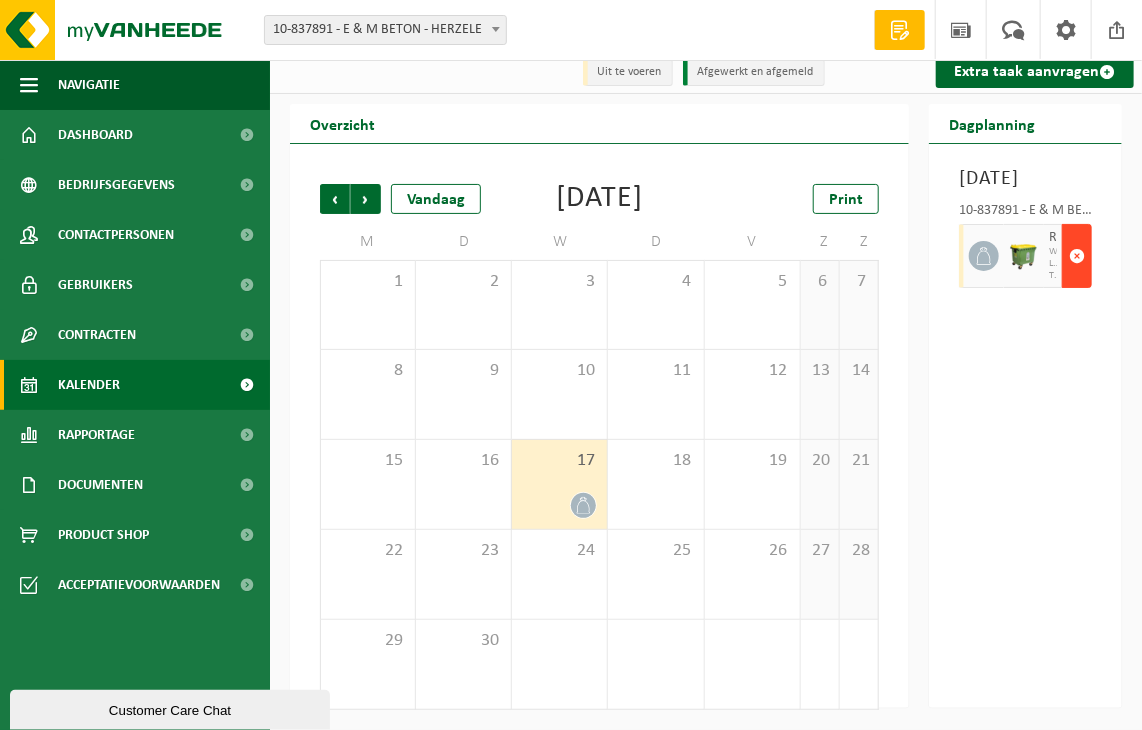 click at bounding box center (1077, 256) 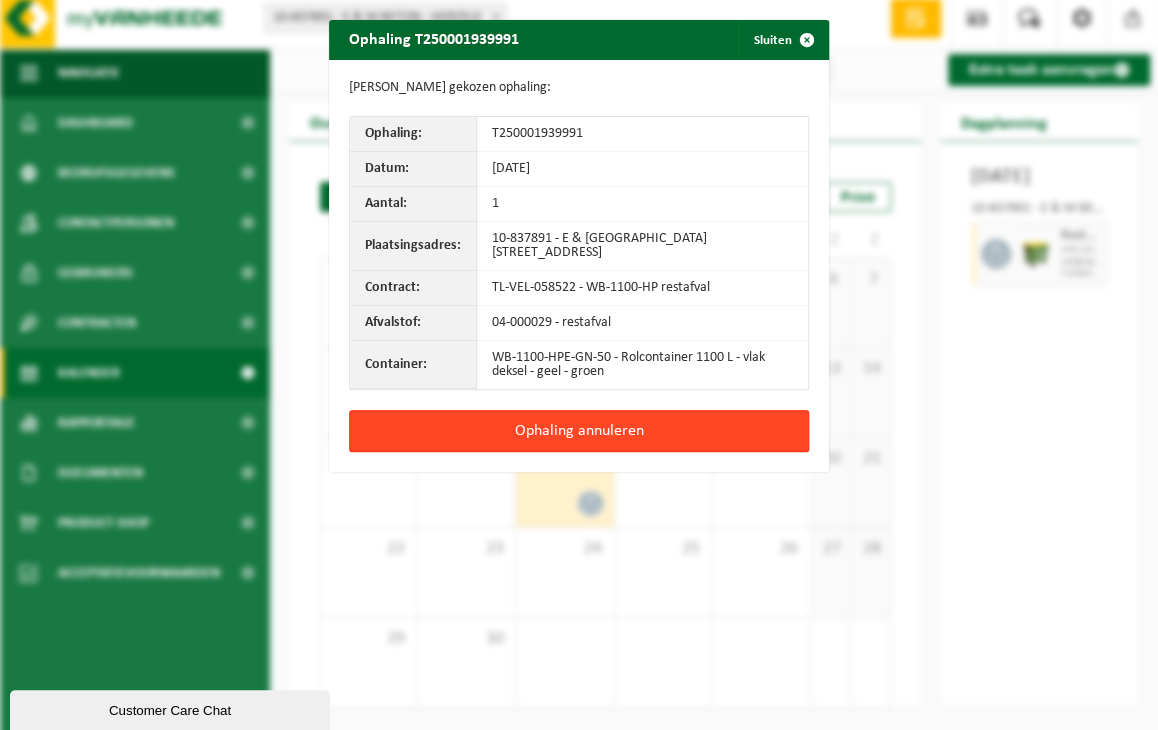 click on "Ophaling annuleren" at bounding box center (579, 431) 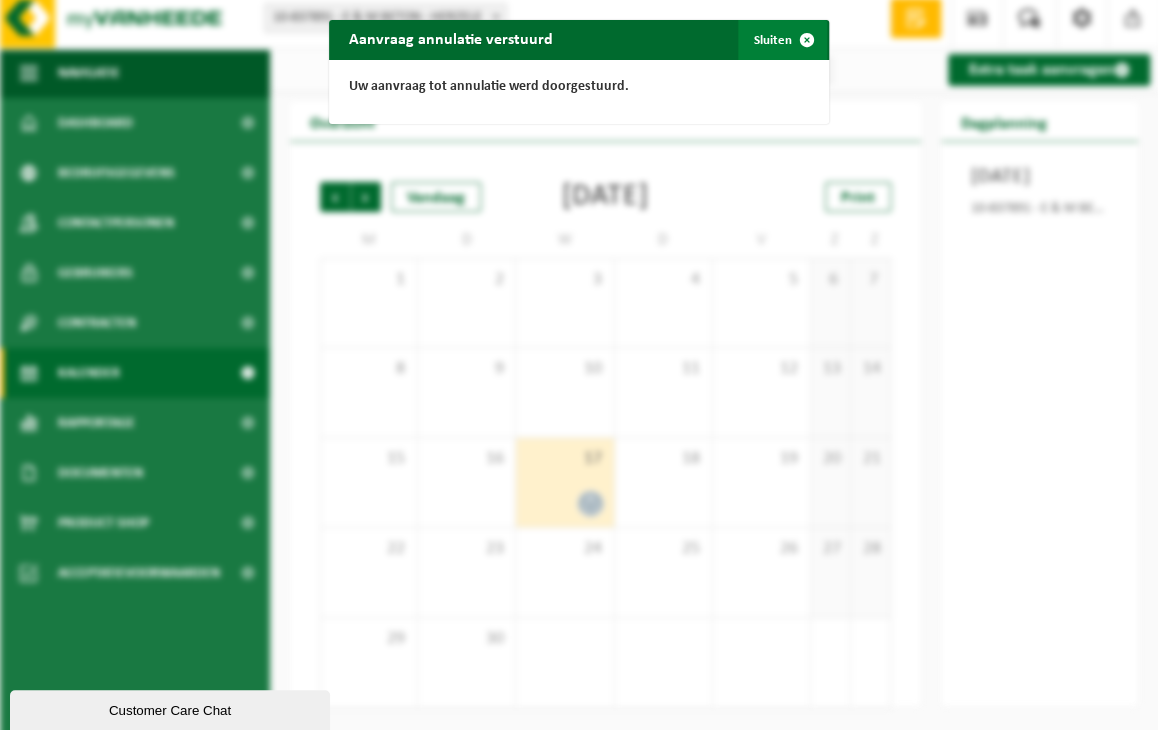 click on "Sluiten" at bounding box center [782, 40] 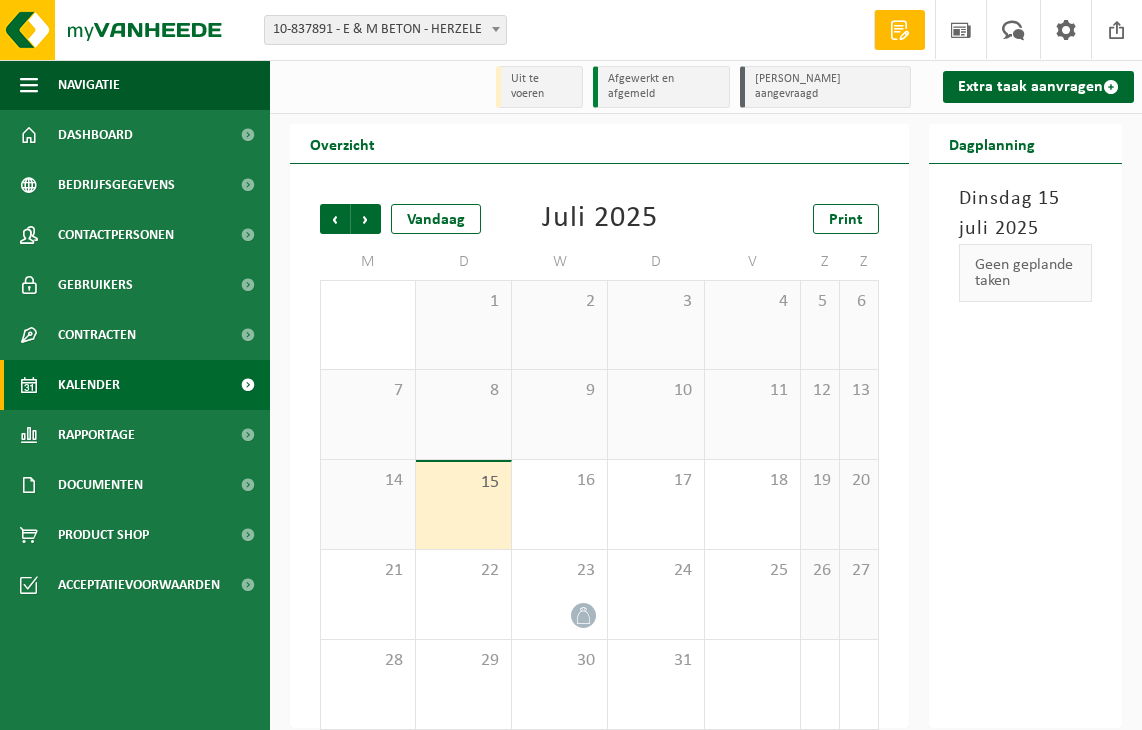 scroll, scrollTop: 12, scrollLeft: 0, axis: vertical 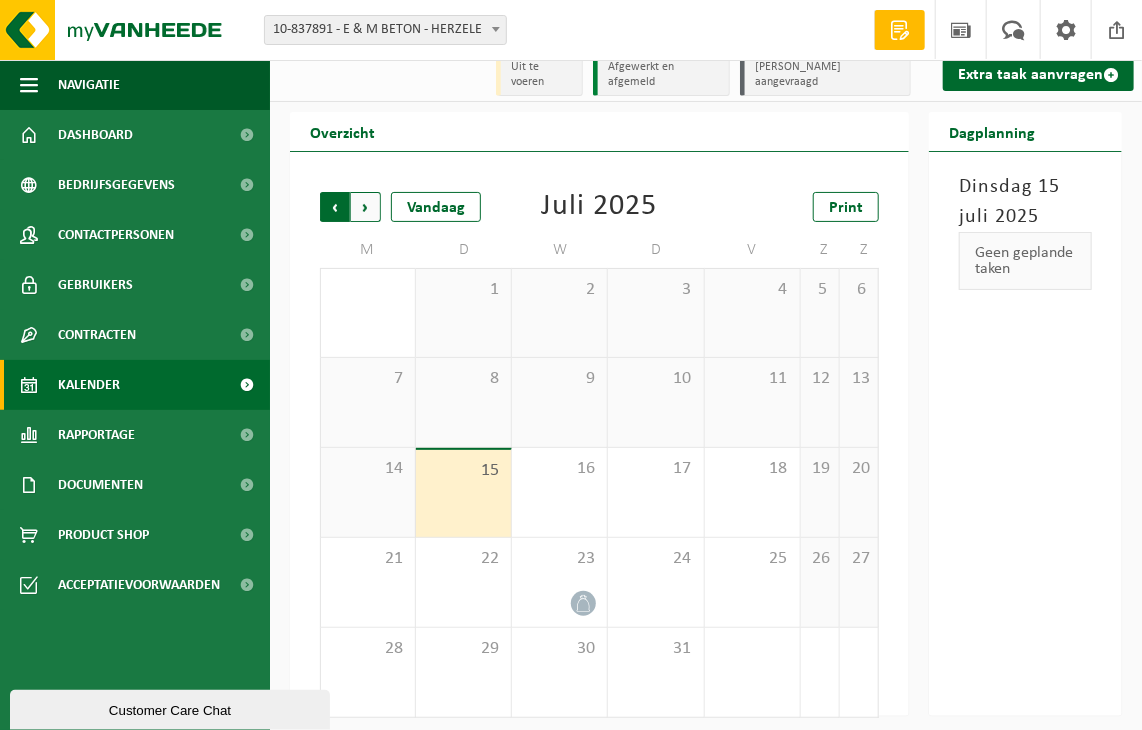 click on "Volgende" at bounding box center [366, 207] 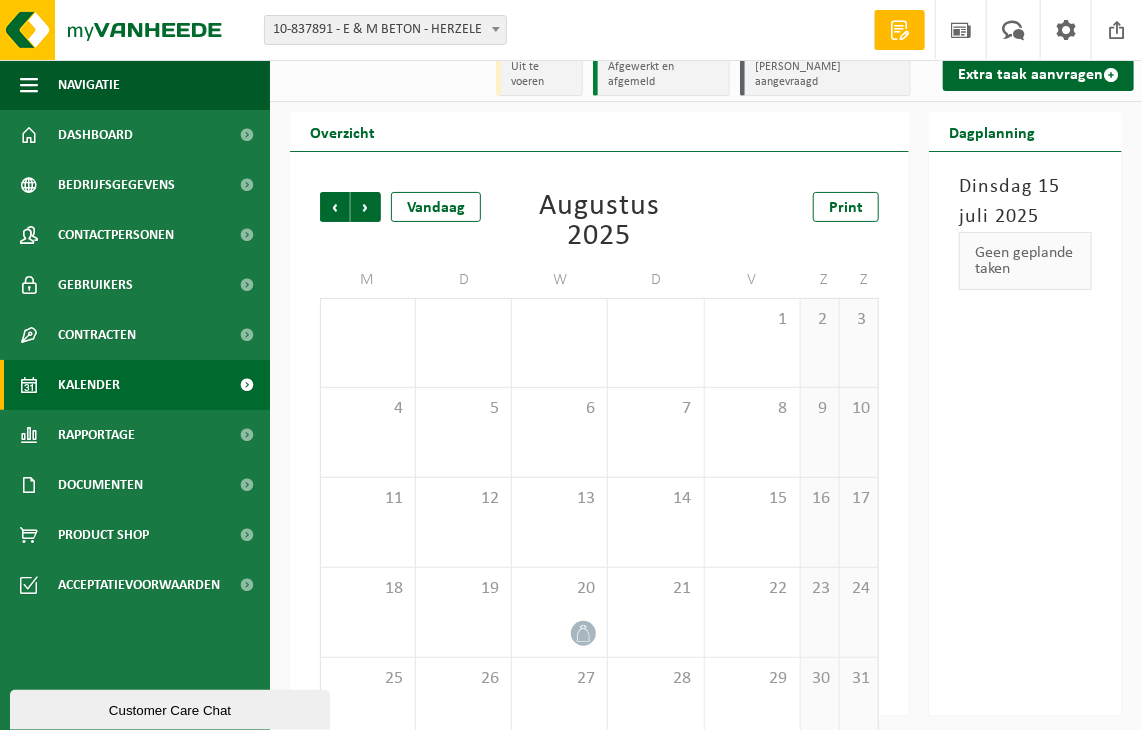 click on "Volgende" at bounding box center (366, 207) 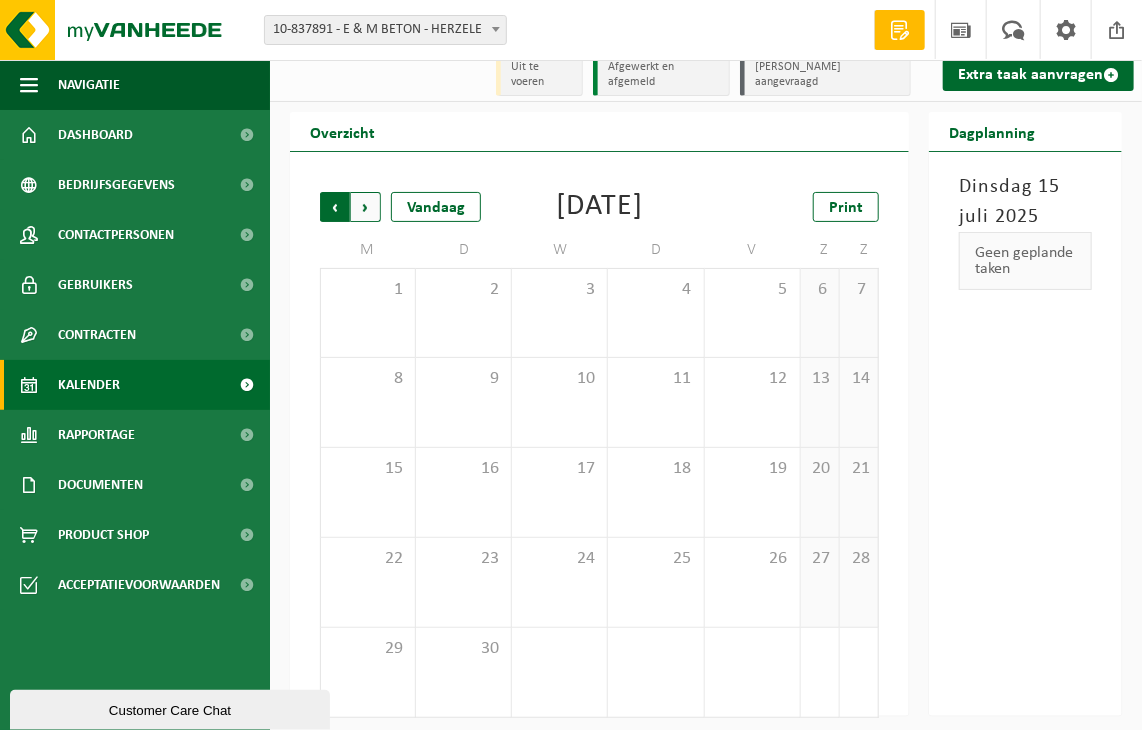 click on "Volgende" at bounding box center [366, 207] 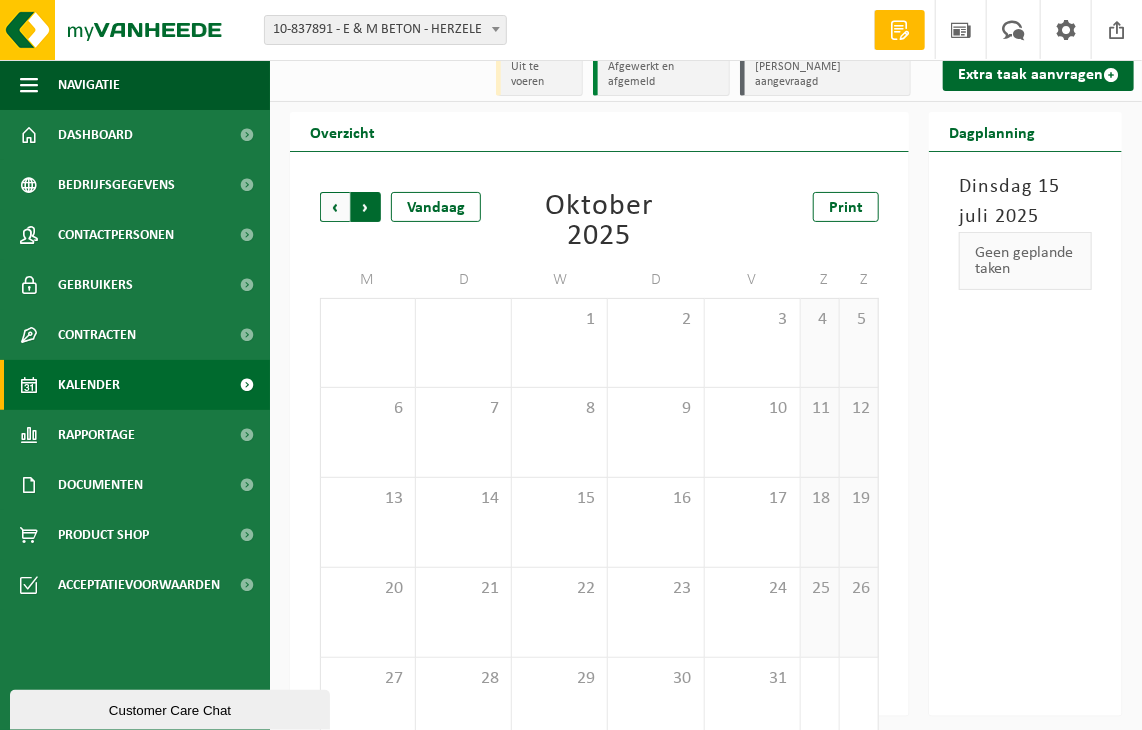 click on "Vorige" at bounding box center [335, 207] 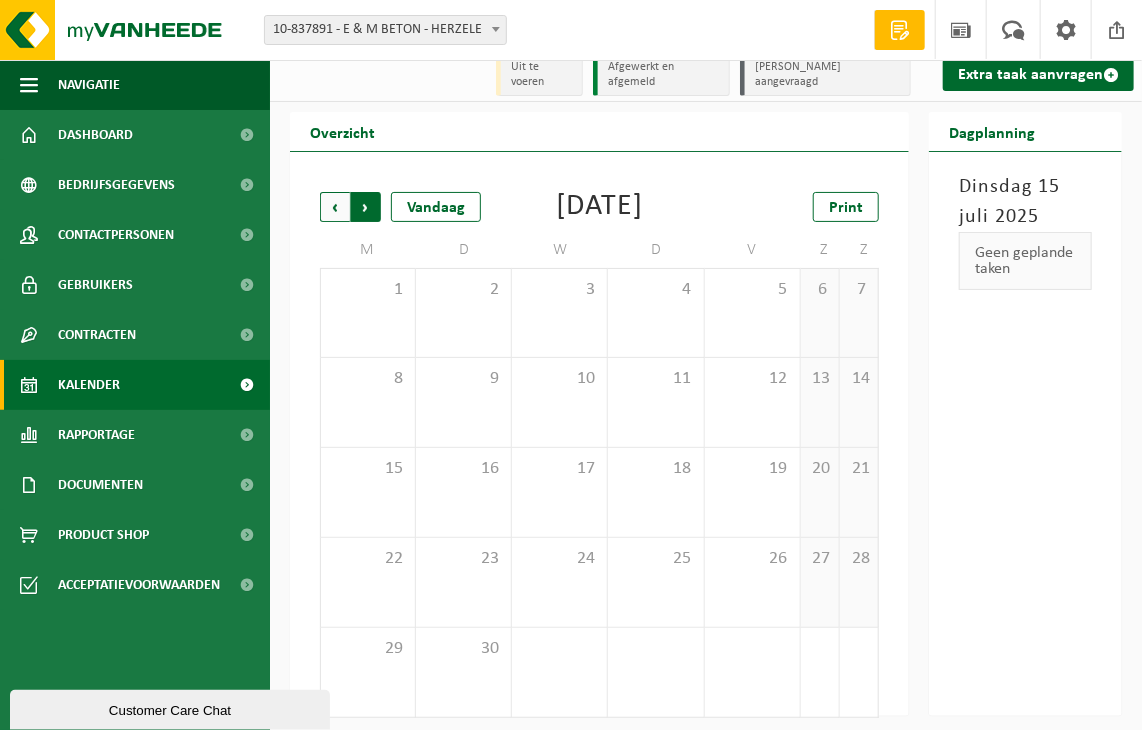 click on "Vorige" at bounding box center [335, 207] 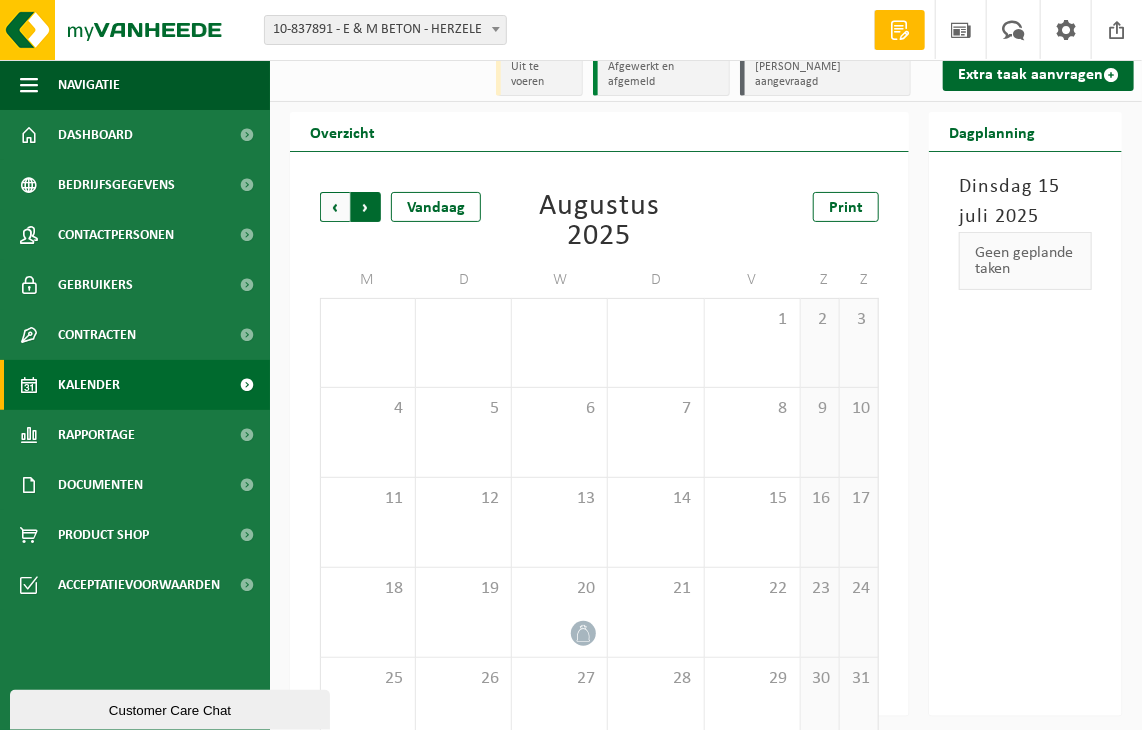 click on "Vorige" at bounding box center (335, 207) 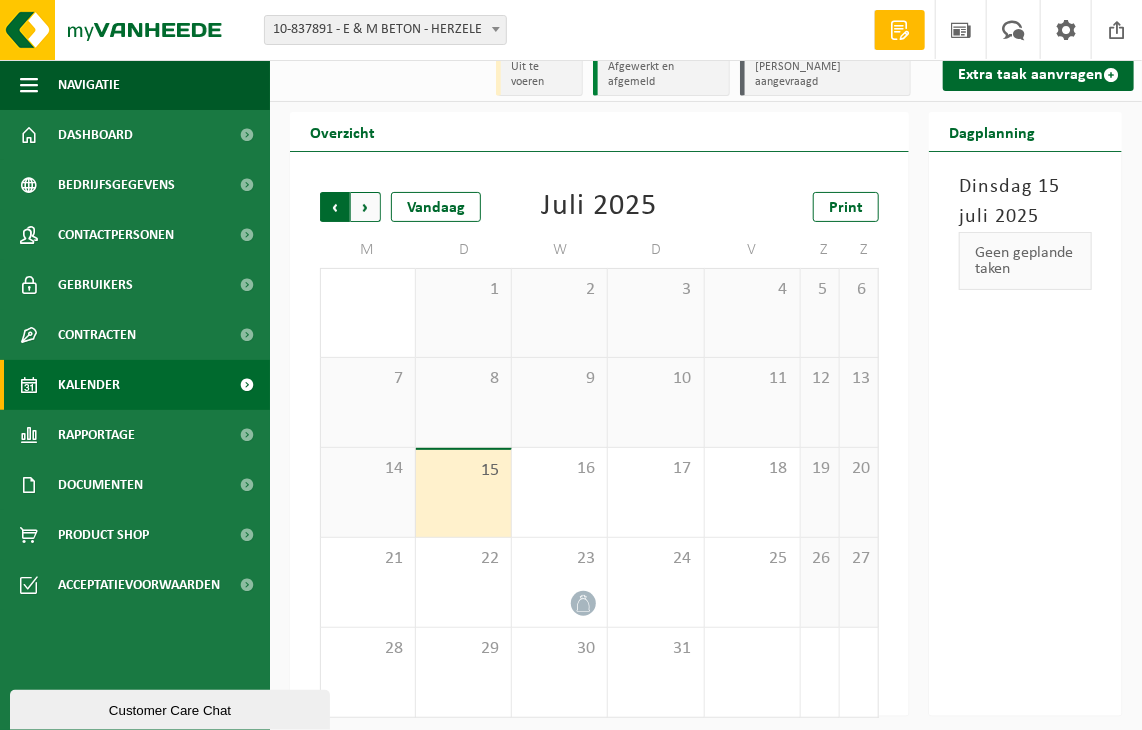 click on "Volgende" at bounding box center (366, 207) 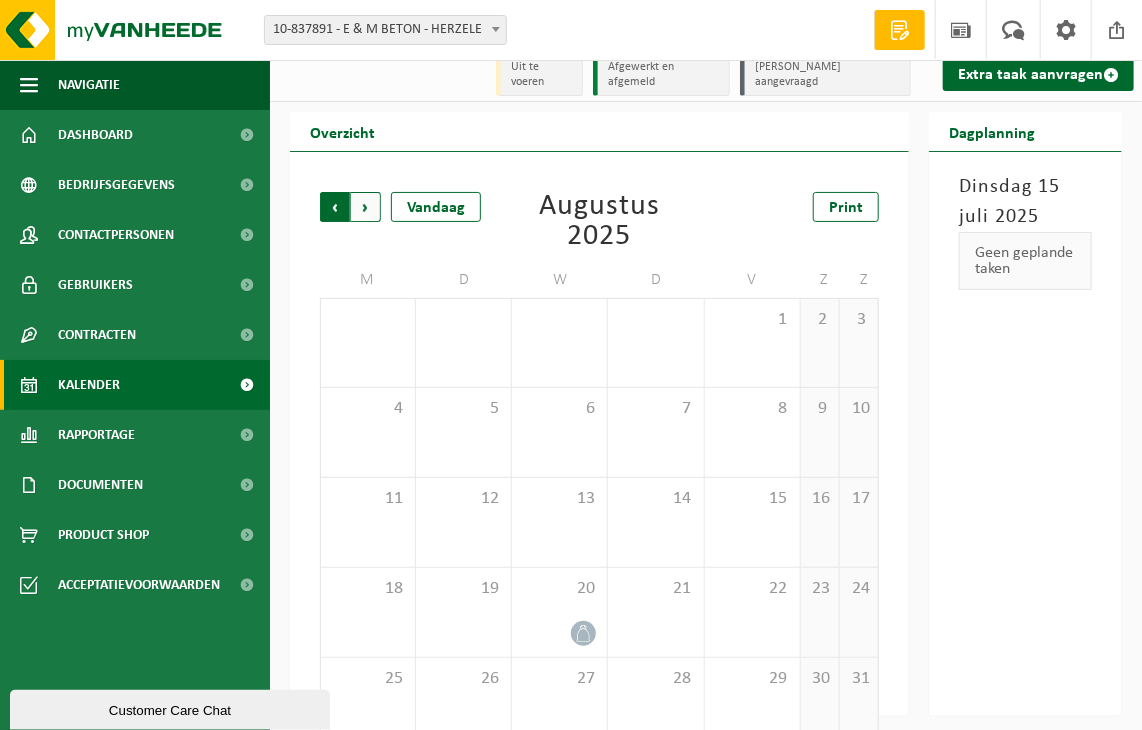 click on "Volgende" at bounding box center [366, 207] 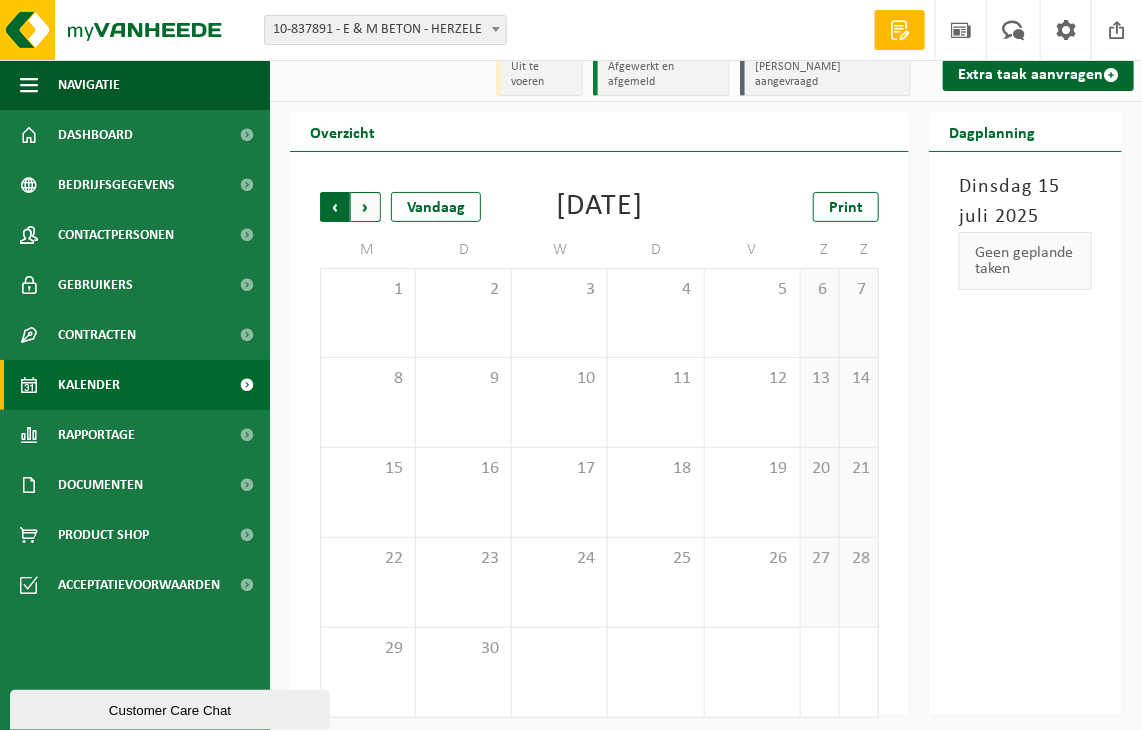 click on "Volgende" at bounding box center [366, 207] 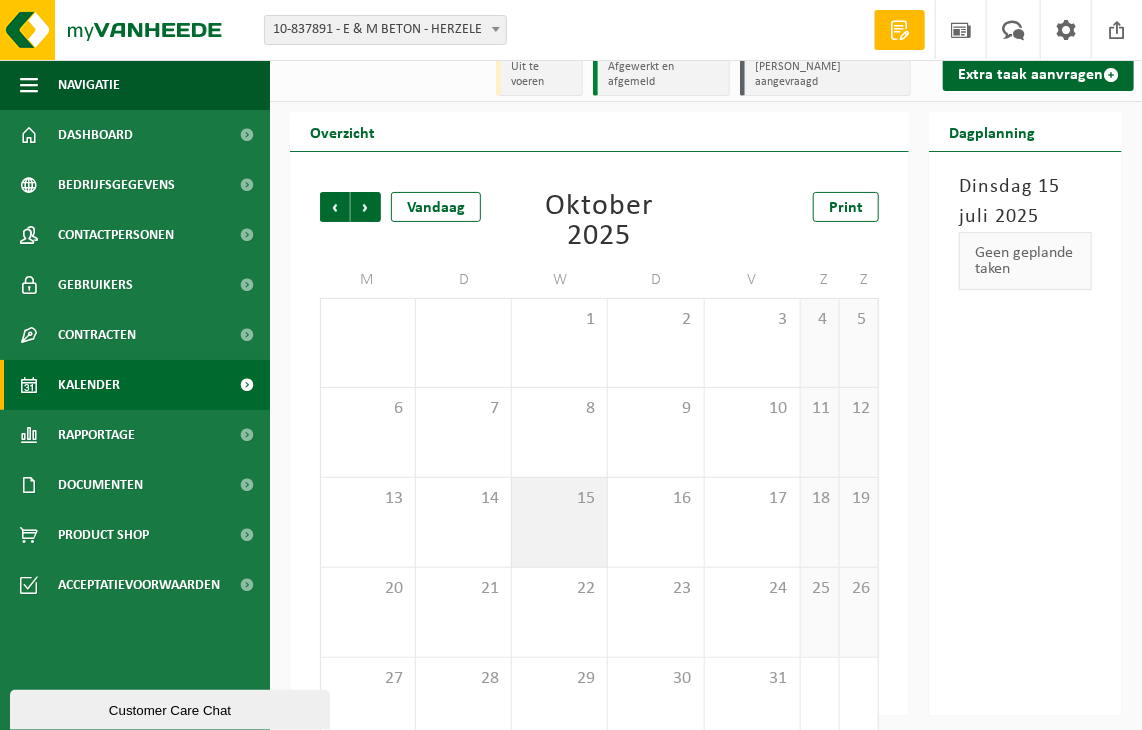 click on "15" at bounding box center [559, 522] 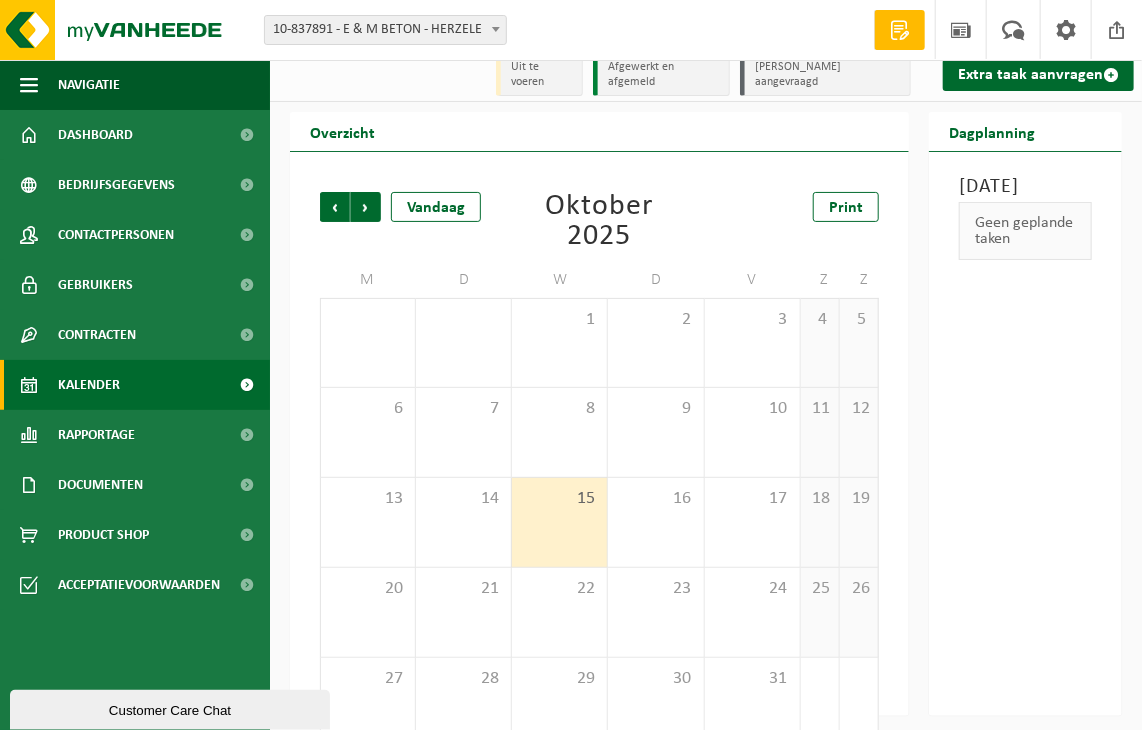 click on "Woensdag 15 oktober 2025          Geen geplande taken" at bounding box center [1025, 434] 